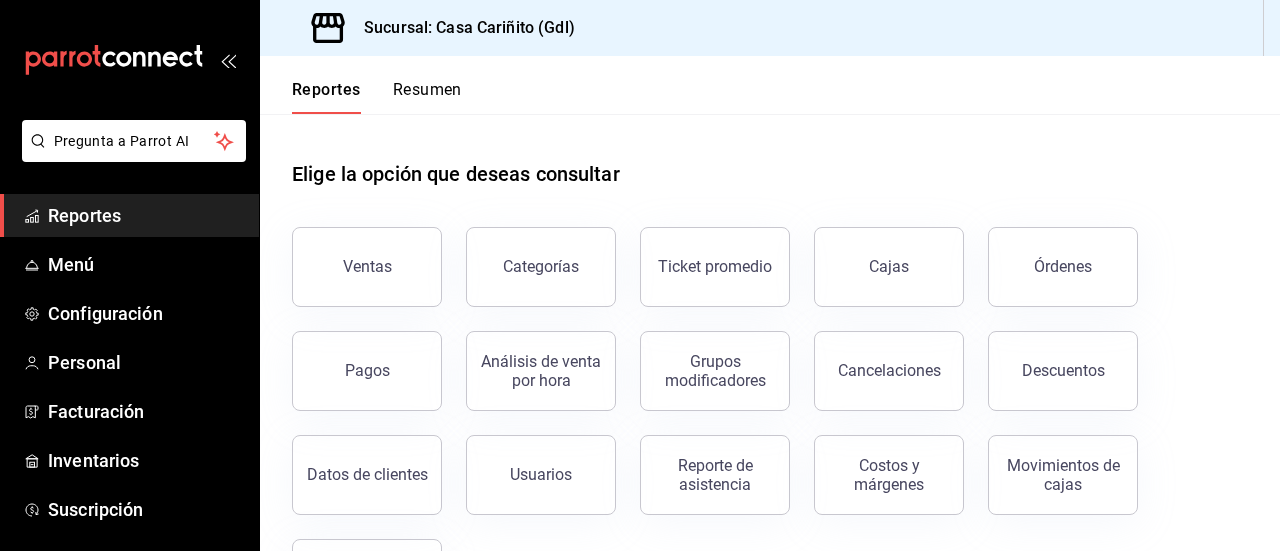 scroll, scrollTop: 0, scrollLeft: 0, axis: both 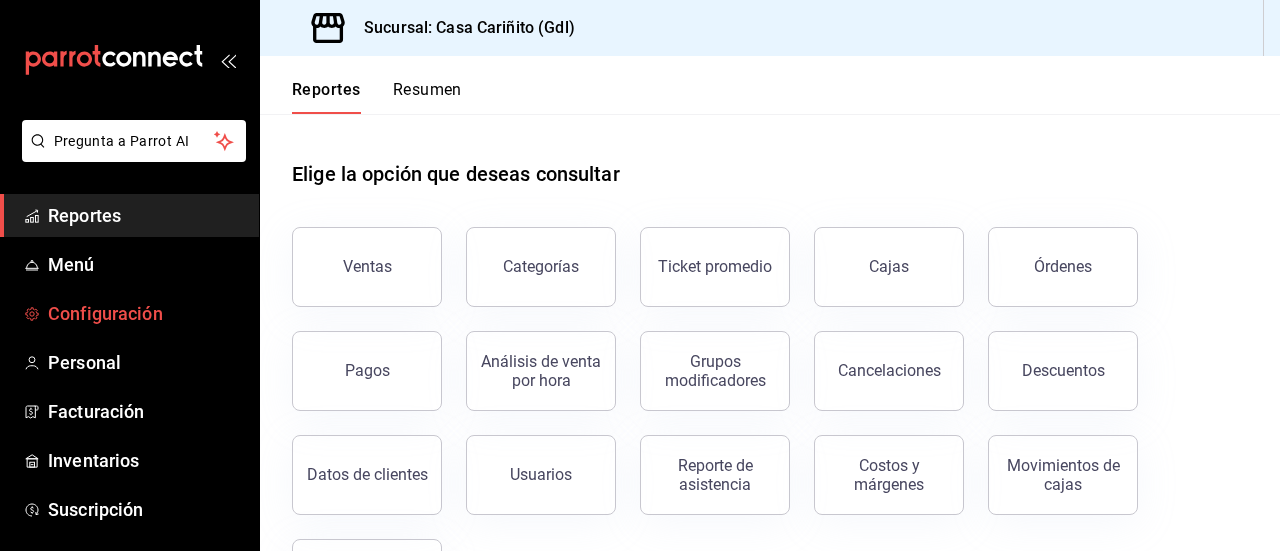 click on "Configuración" at bounding box center [145, 313] 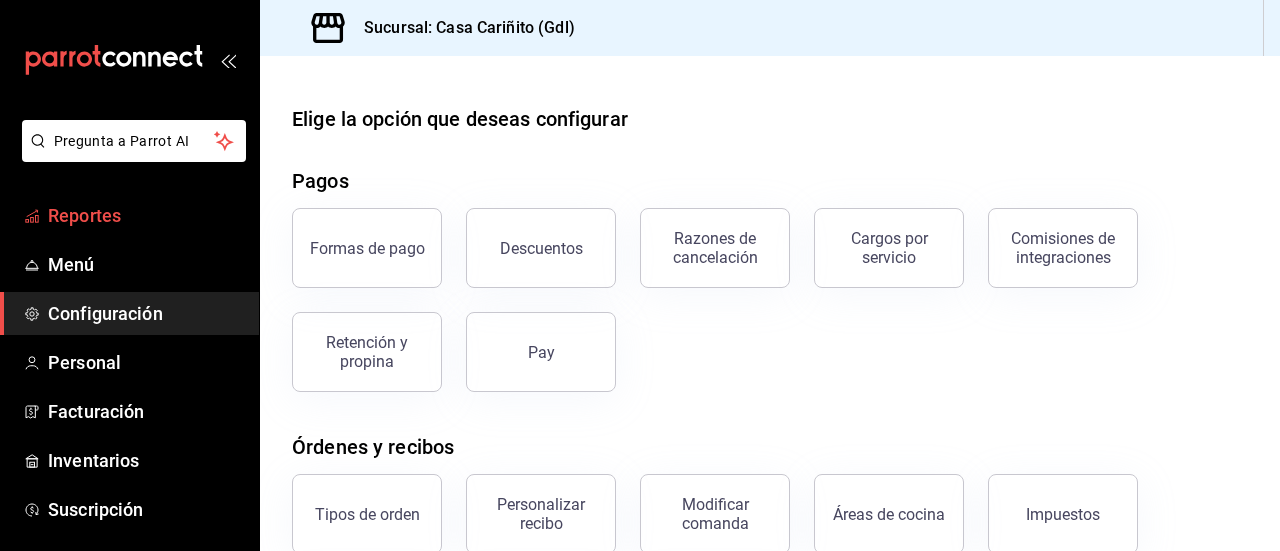 click on "Reportes" at bounding box center [145, 215] 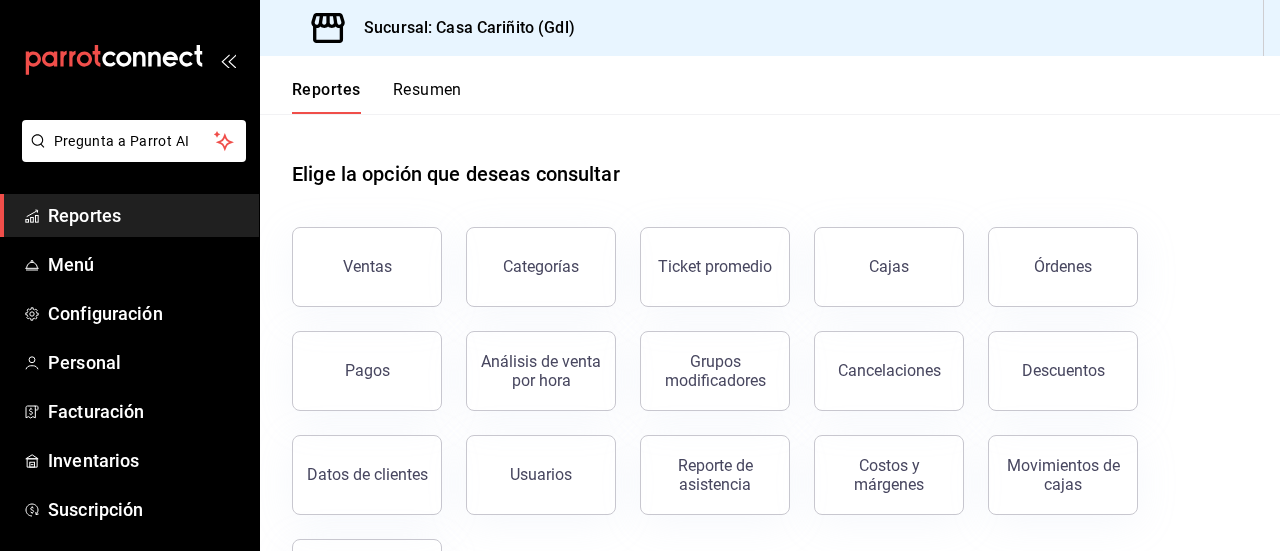 drag, startPoint x: 131, startPoint y: 213, endPoint x: 119, endPoint y: 237, distance: 26.832815 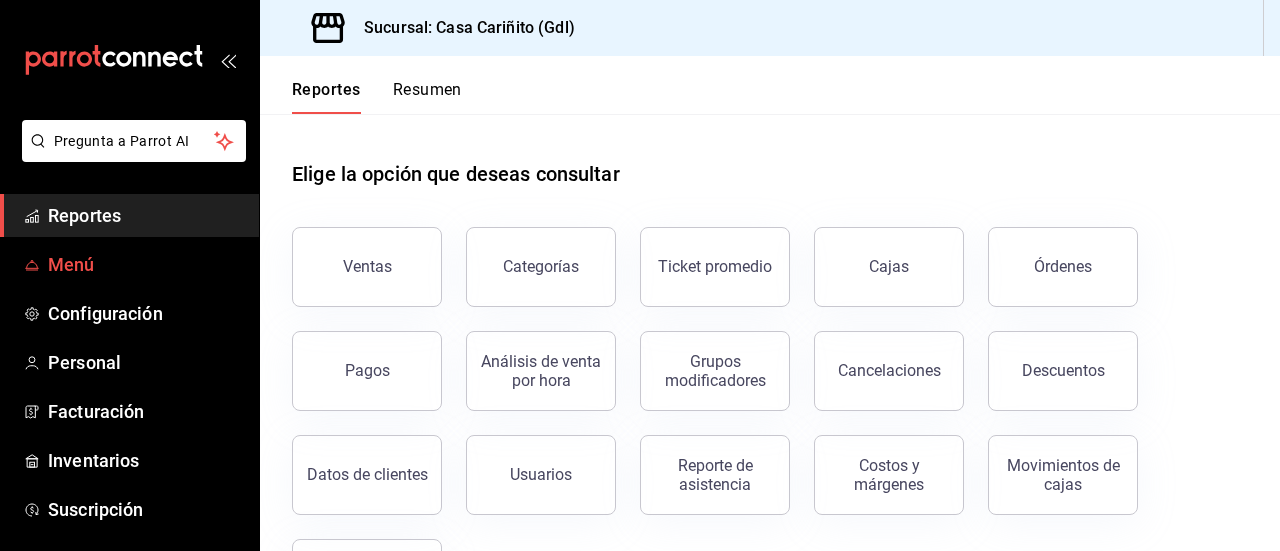 click on "Menú" at bounding box center [145, 264] 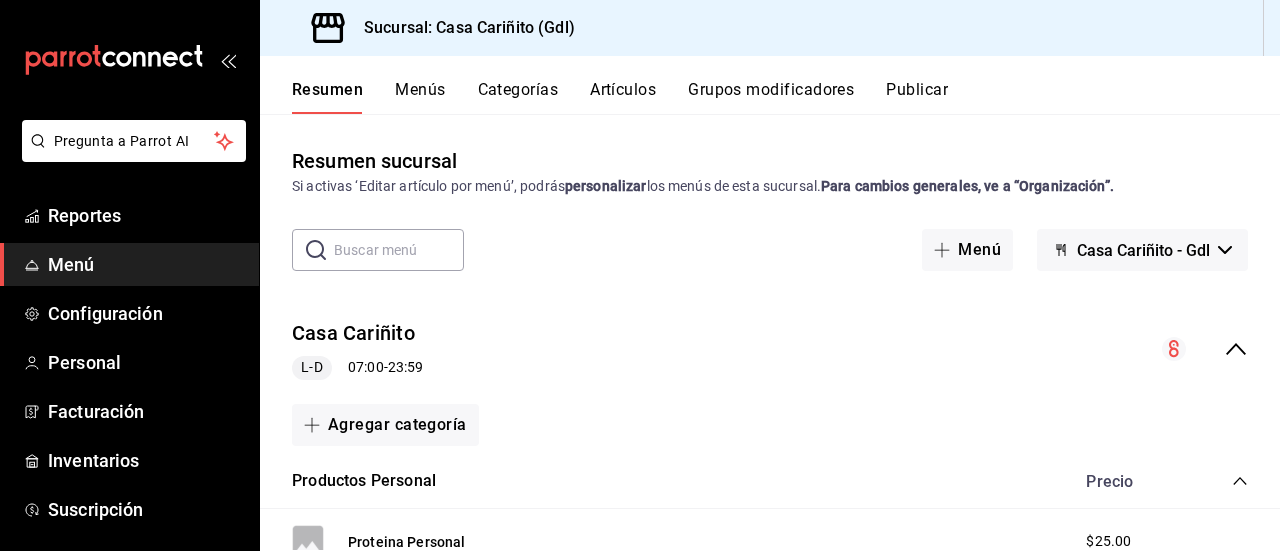 click on "Artículos" at bounding box center [623, 97] 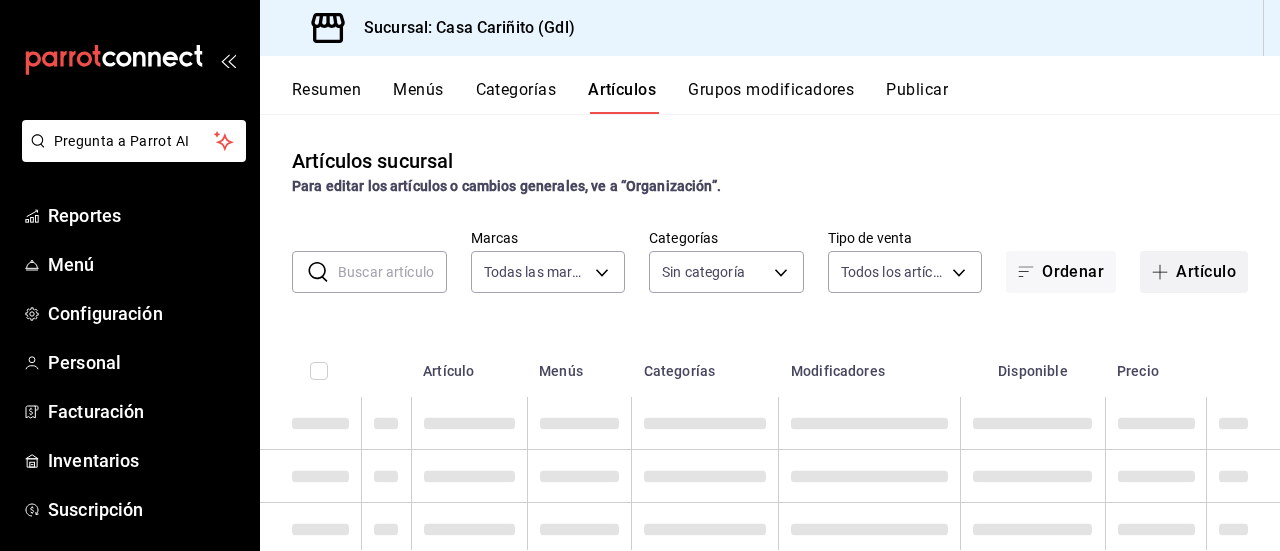 type on "8947f16a-b59e-47e0-855d-71f6ff839714" 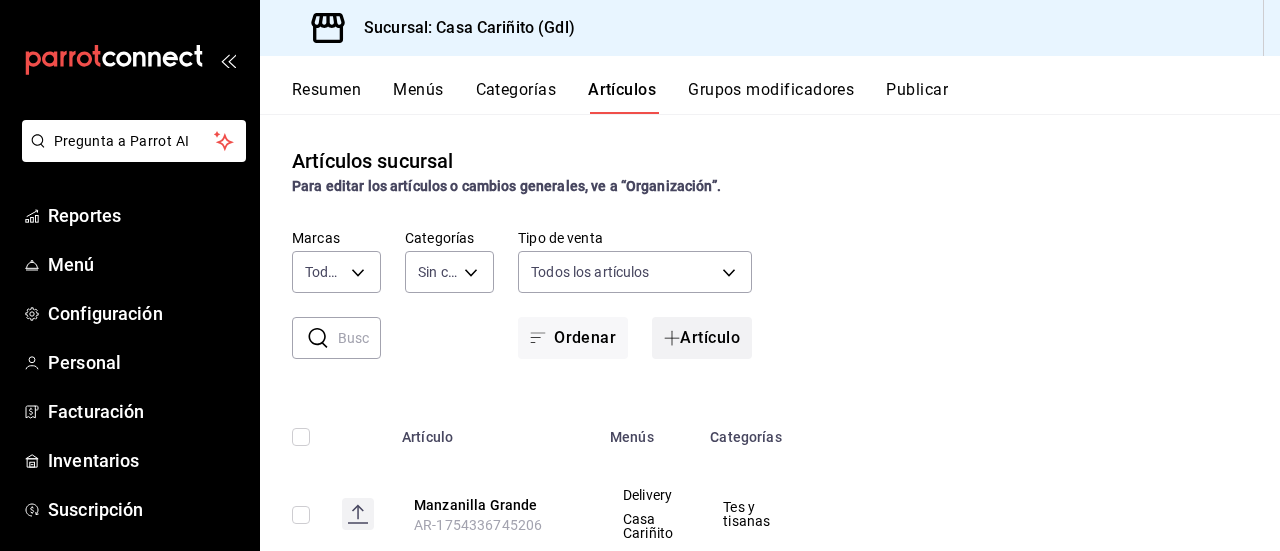 type on "[UUID],[UUID],[UUID],[UUID],[UUID],[UUID],[UUID],[UUID],[UUID],[UUID],[UUID],[UUID],[UUID],[UUID],[UUID],[UUID],[UUID],[UUID],[UUID],[UUID],[UUID],[UUID],[UUID],[UUID],[UUID],[UUID],[UUID],[UUID]" 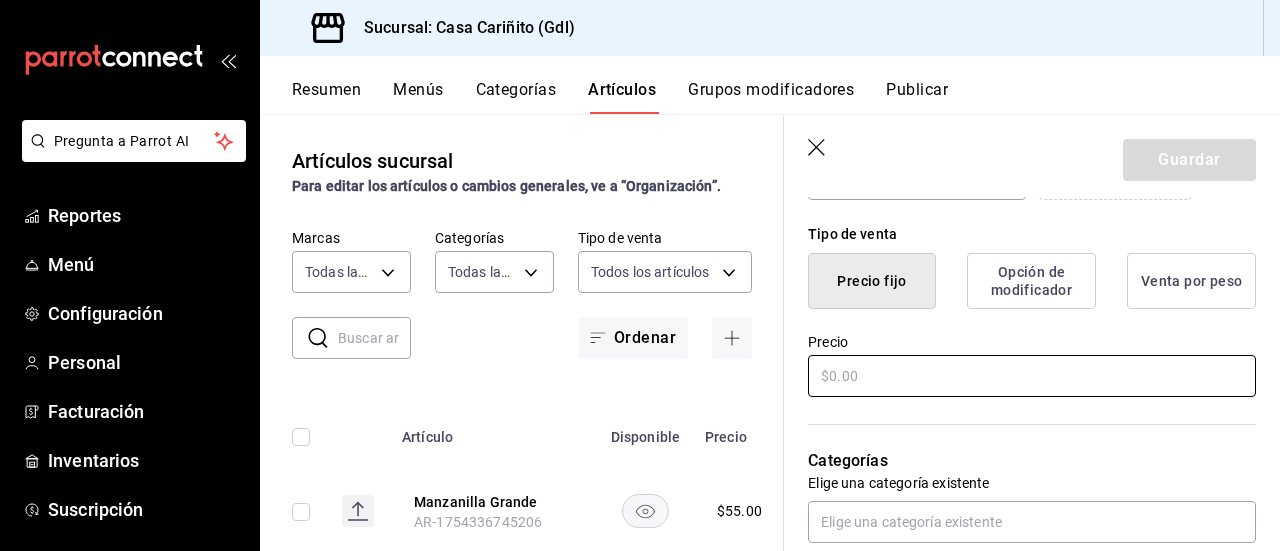 scroll, scrollTop: 476, scrollLeft: 0, axis: vertical 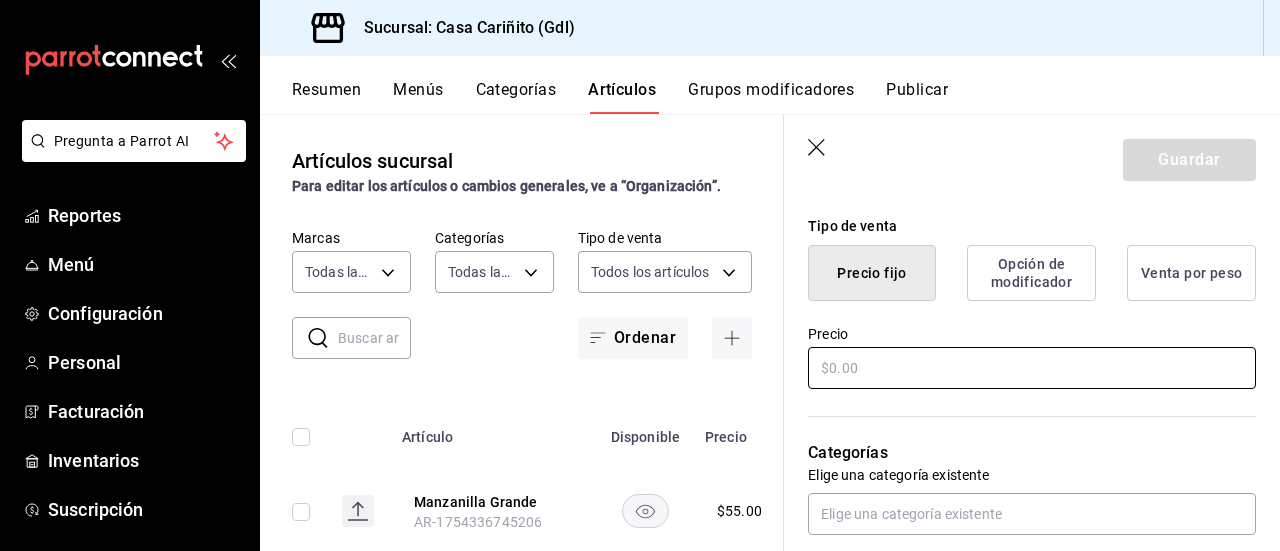 type on "Taro" 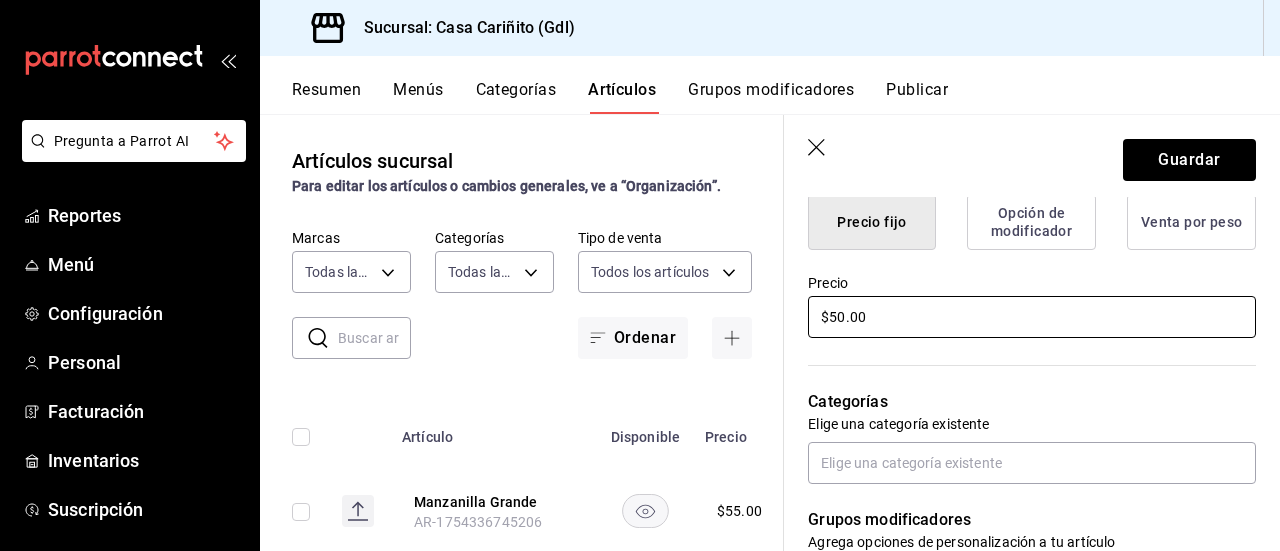 scroll, scrollTop: 581, scrollLeft: 0, axis: vertical 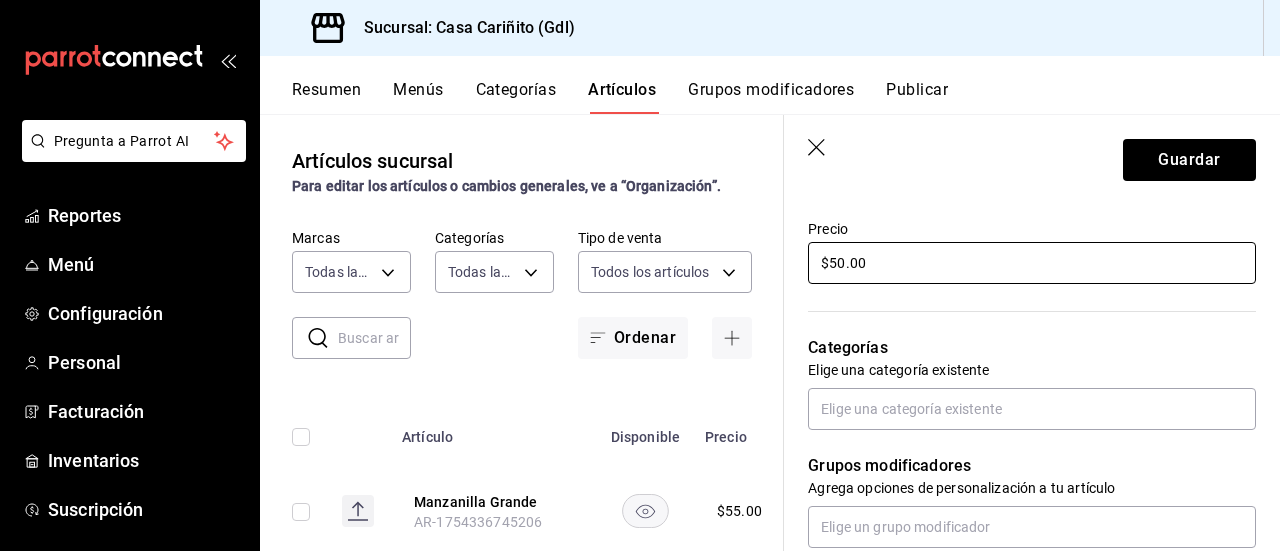 type on "$5.00" 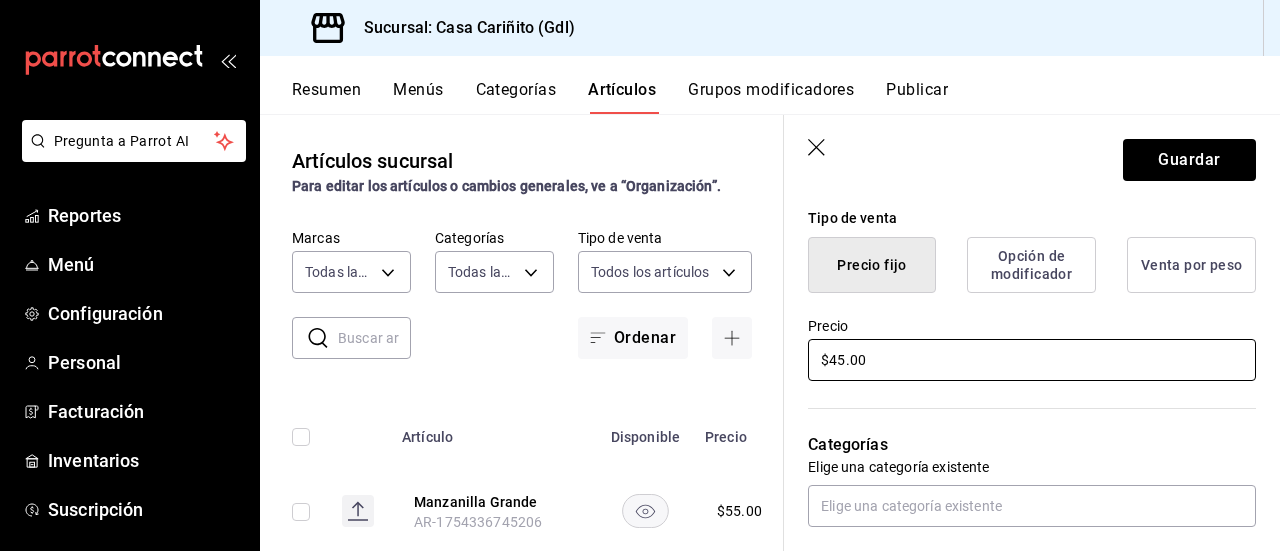scroll, scrollTop: 0, scrollLeft: 0, axis: both 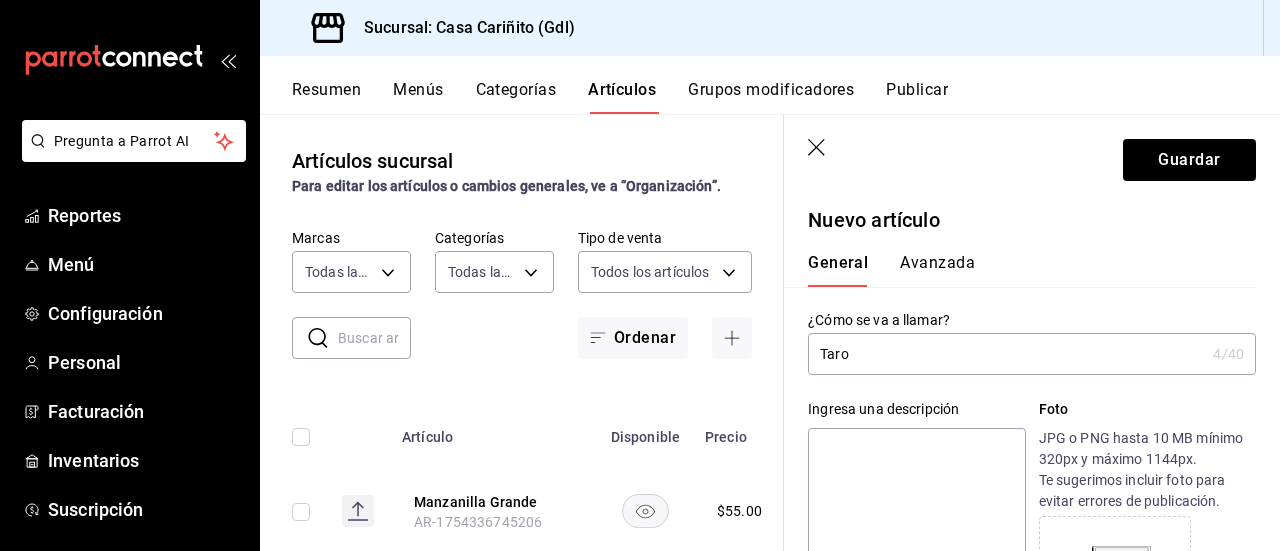 type on "$45.00" 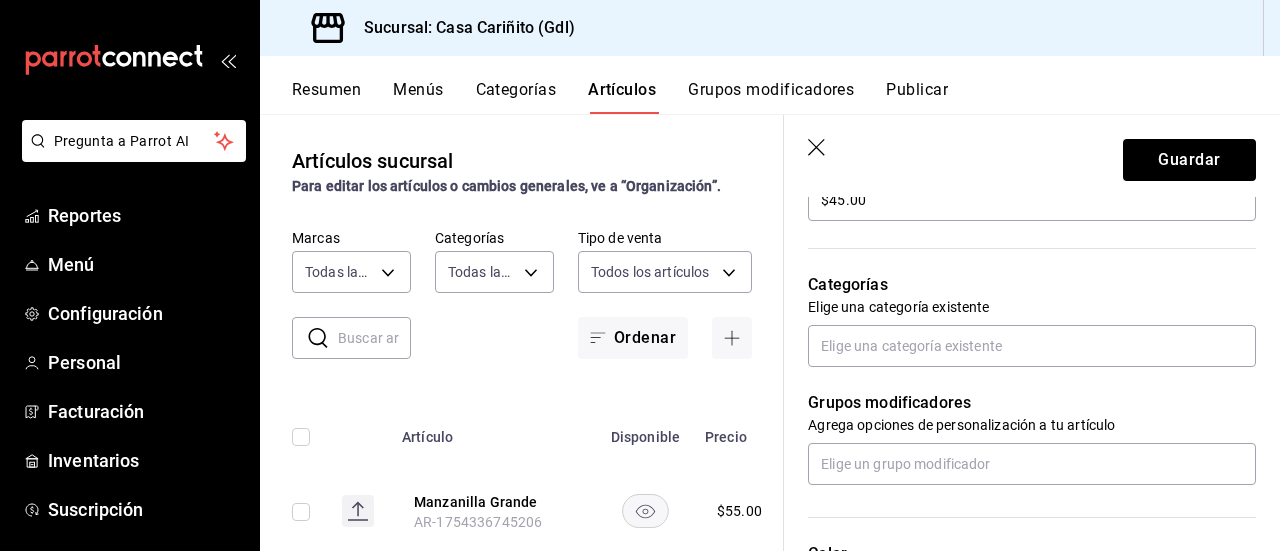 scroll, scrollTop: 664, scrollLeft: 0, axis: vertical 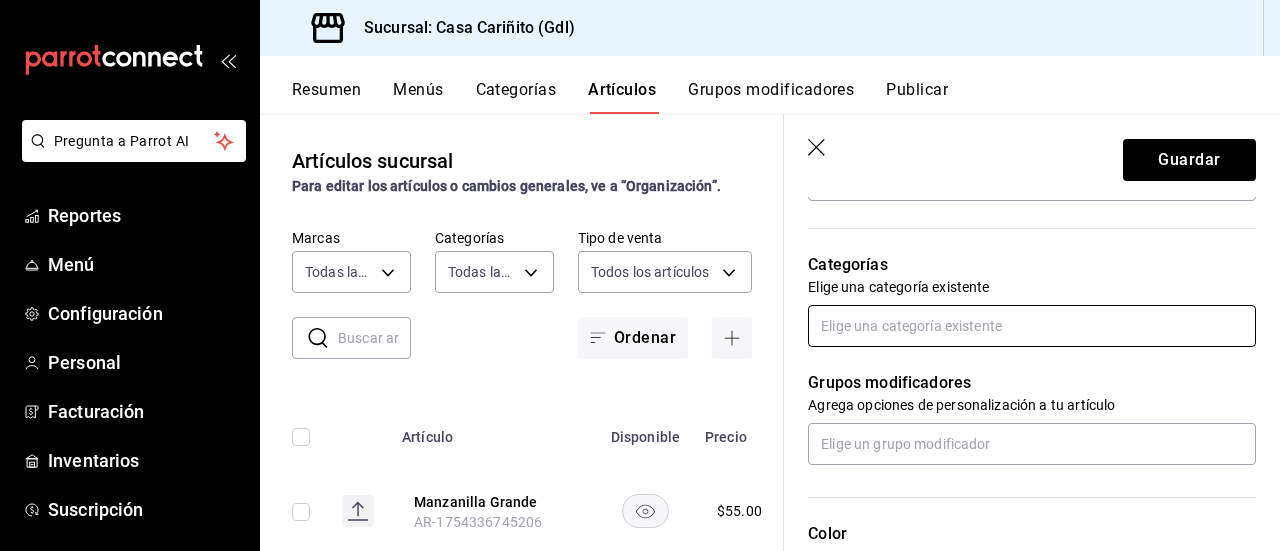 type on "Taro Chico" 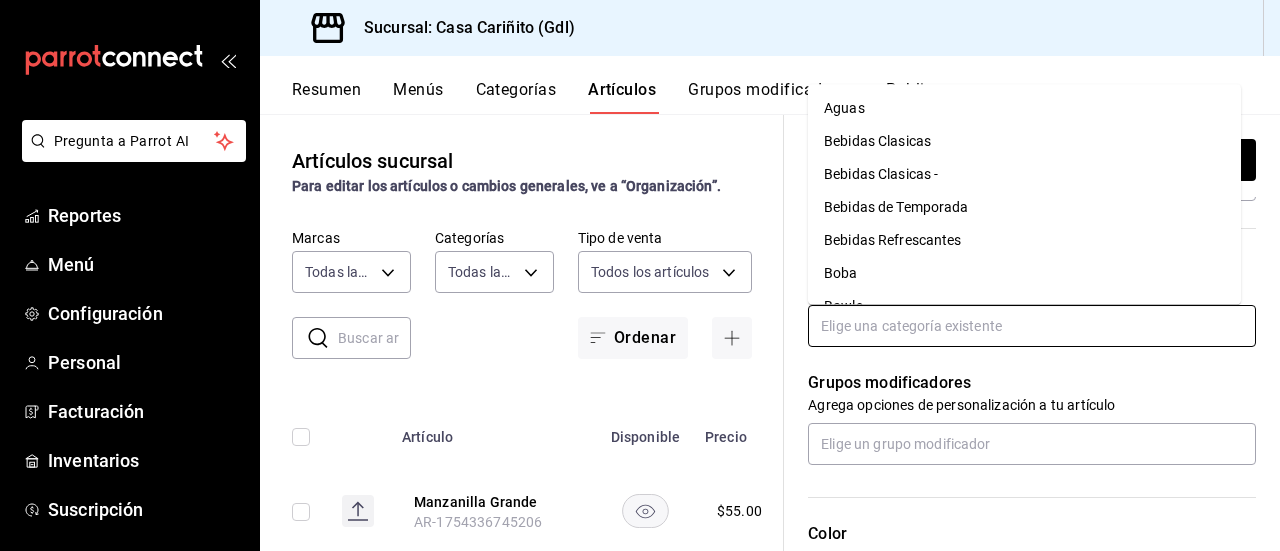click at bounding box center [1032, 326] 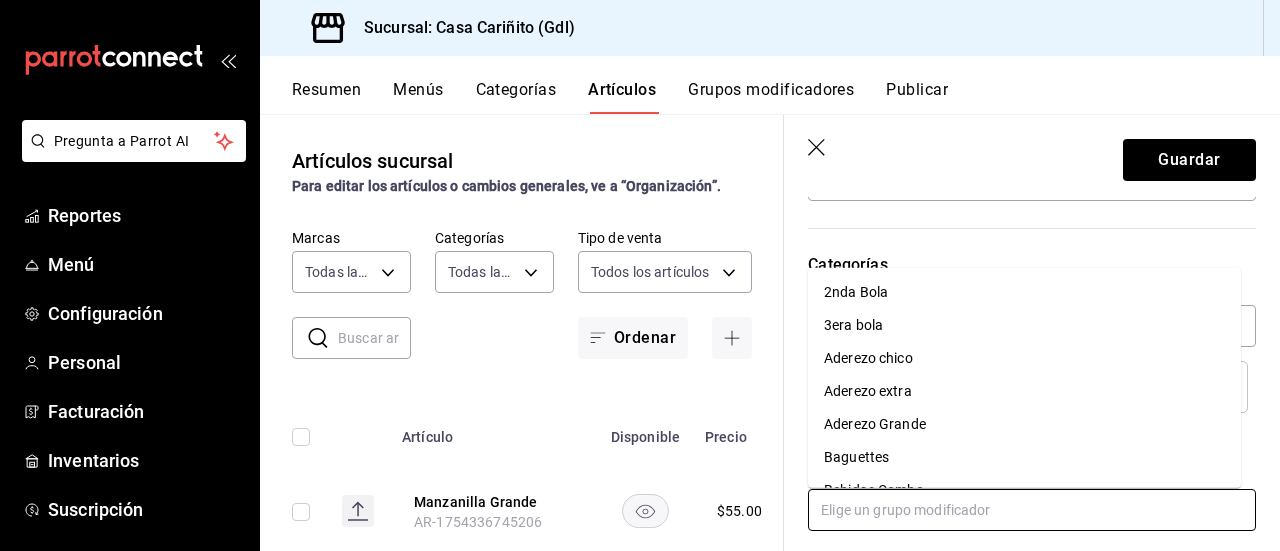 click at bounding box center (1032, 510) 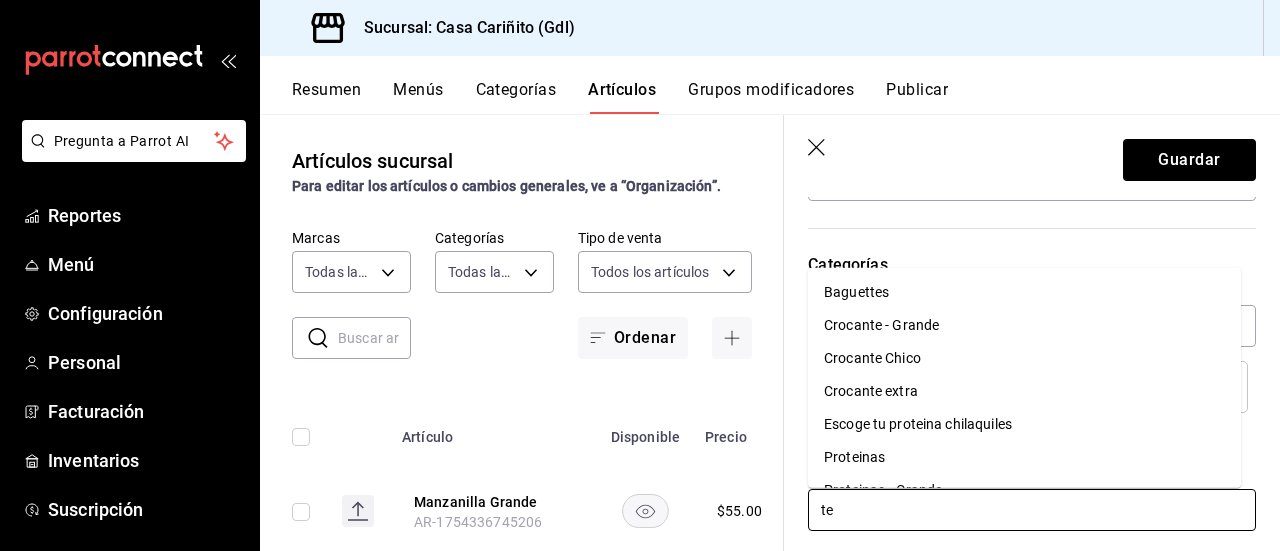 type on "tem" 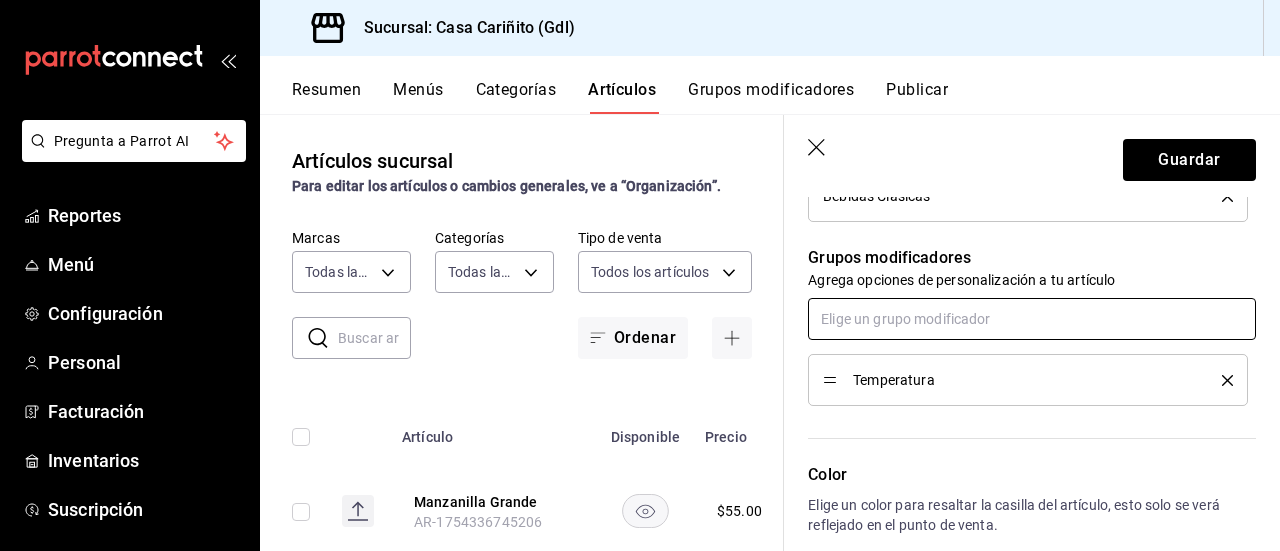 scroll, scrollTop: 809, scrollLeft: 0, axis: vertical 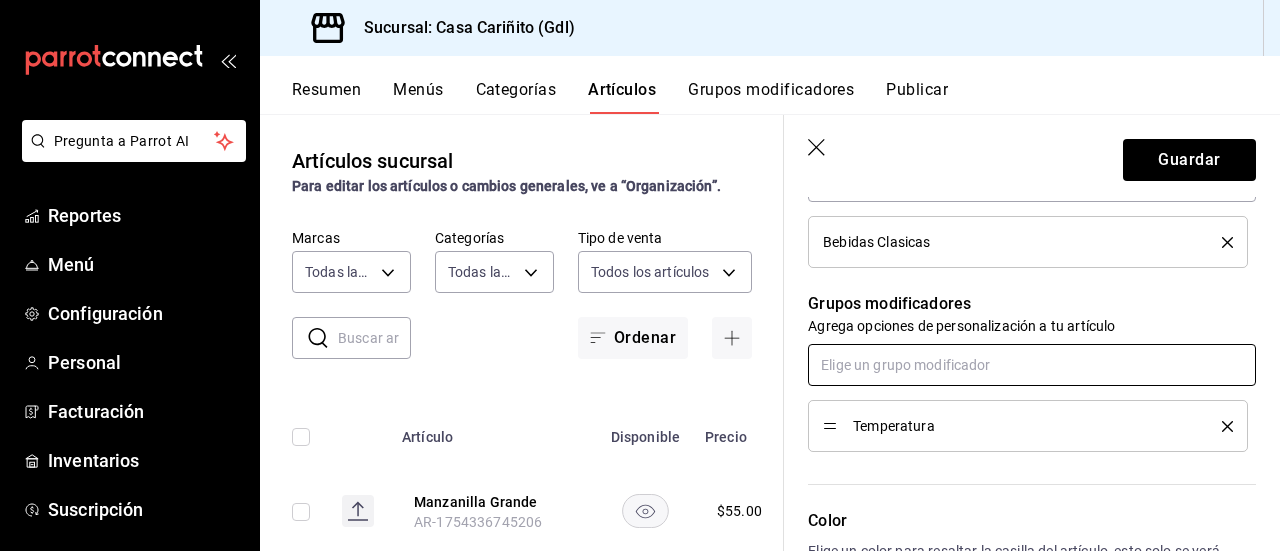 click at bounding box center [1032, 365] 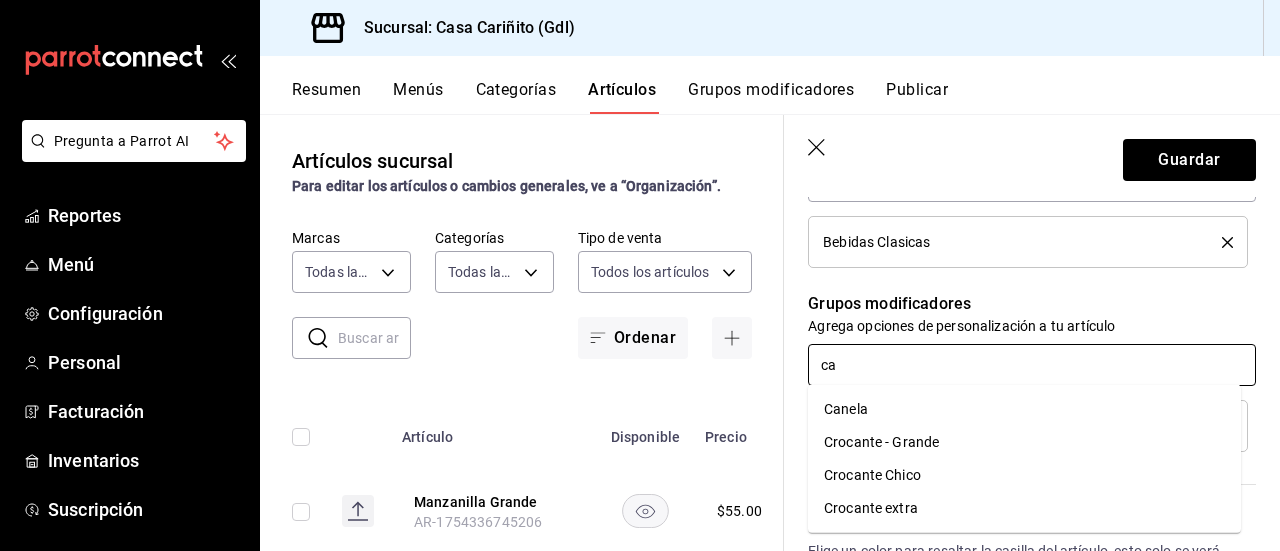 type on "c" 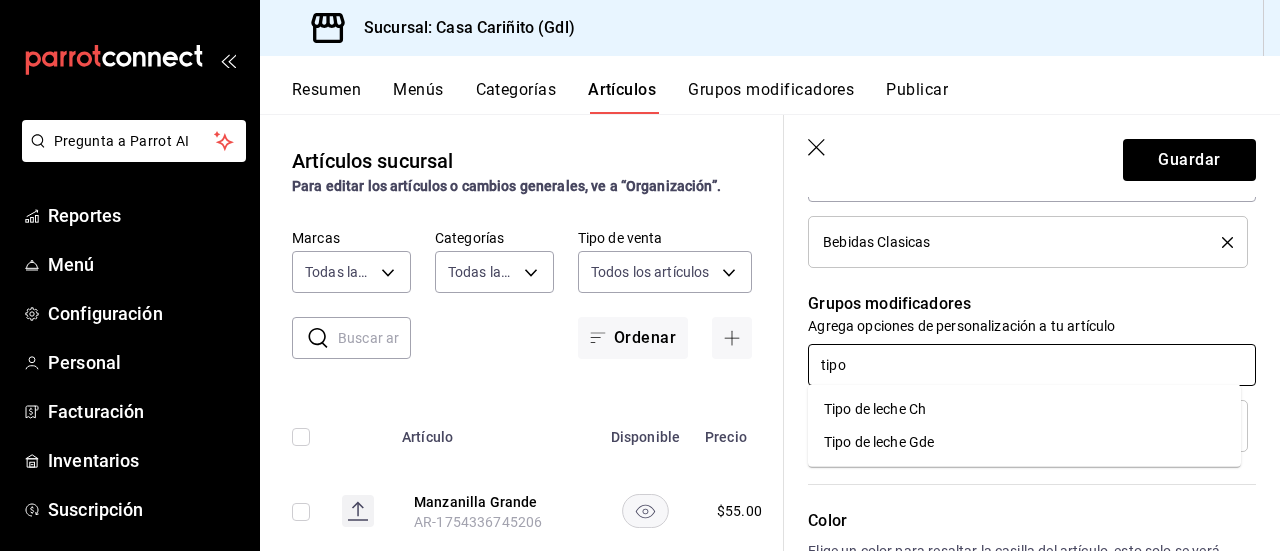 type on "tipo" 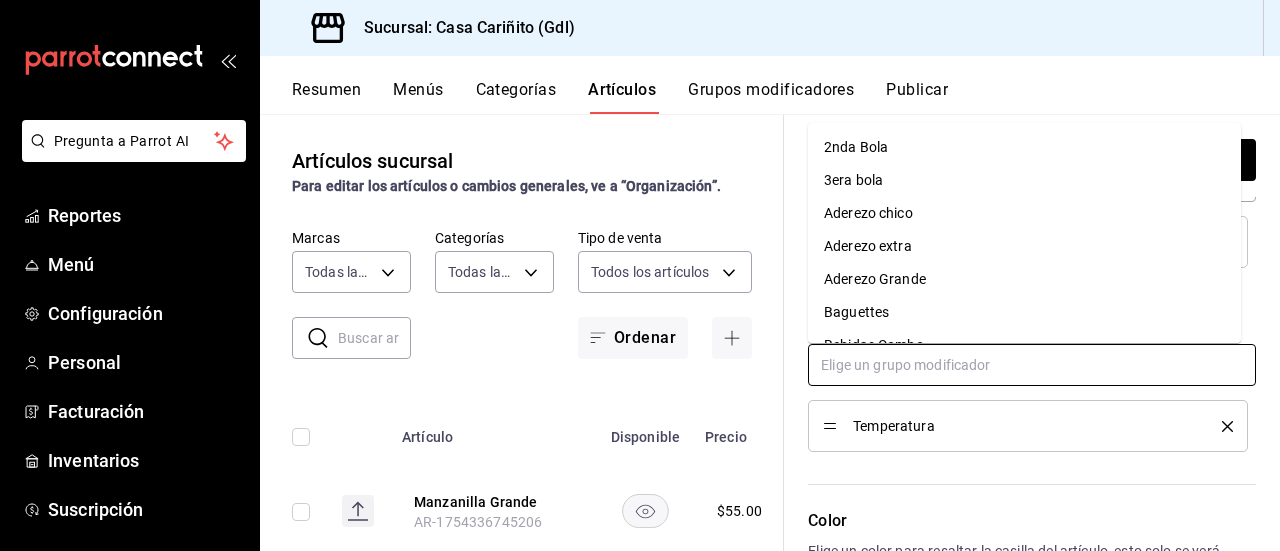 click at bounding box center [1032, 365] 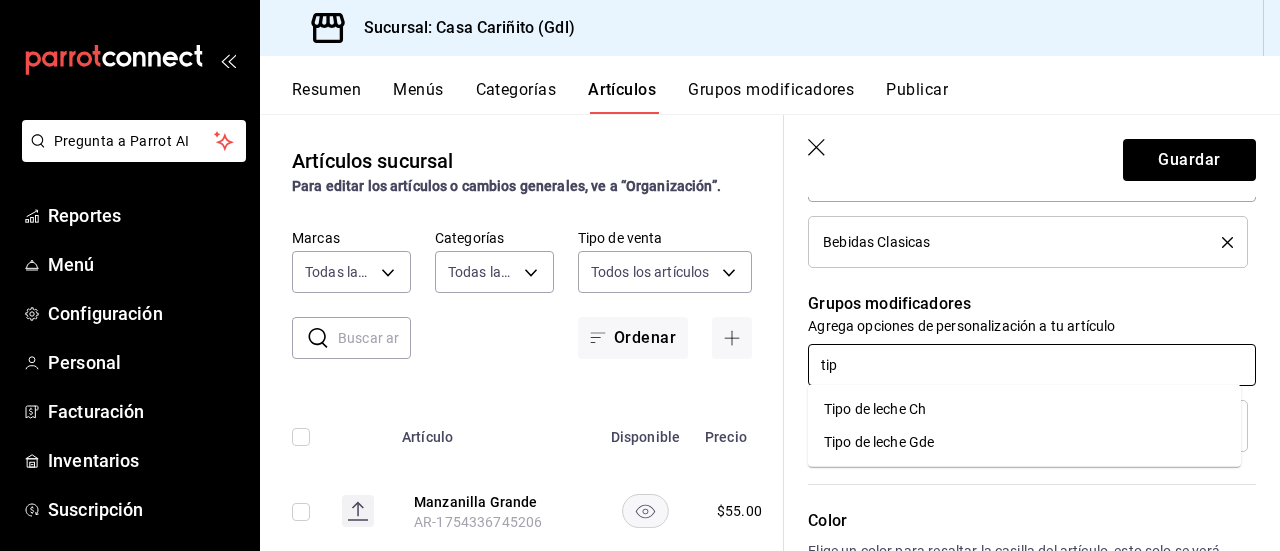 type on "tipo" 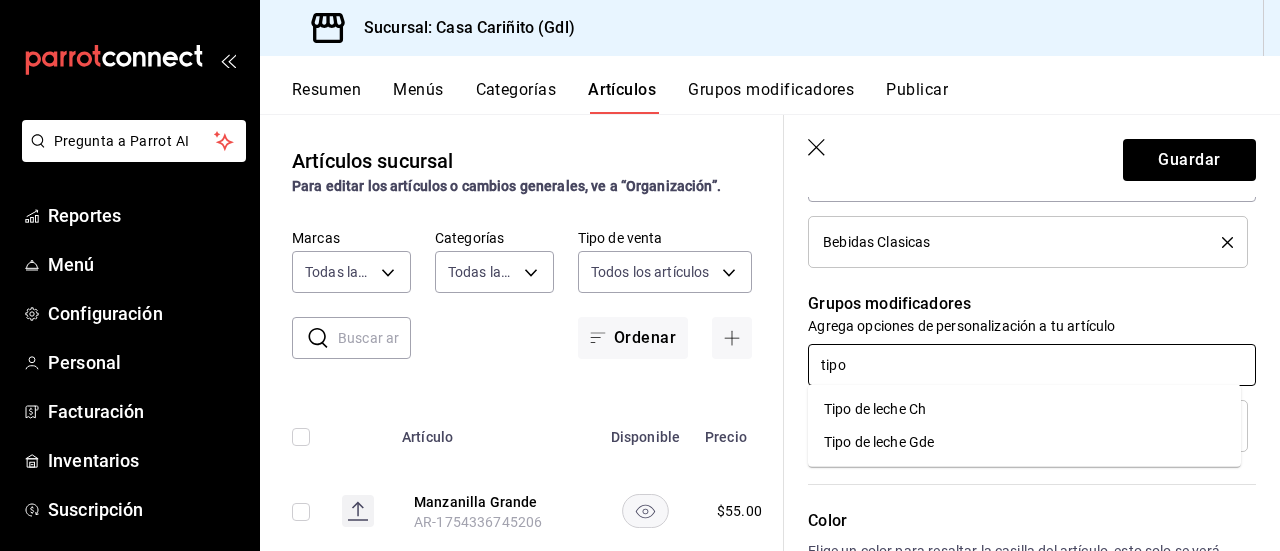 click on "Tipo de leche Ch" at bounding box center (875, 409) 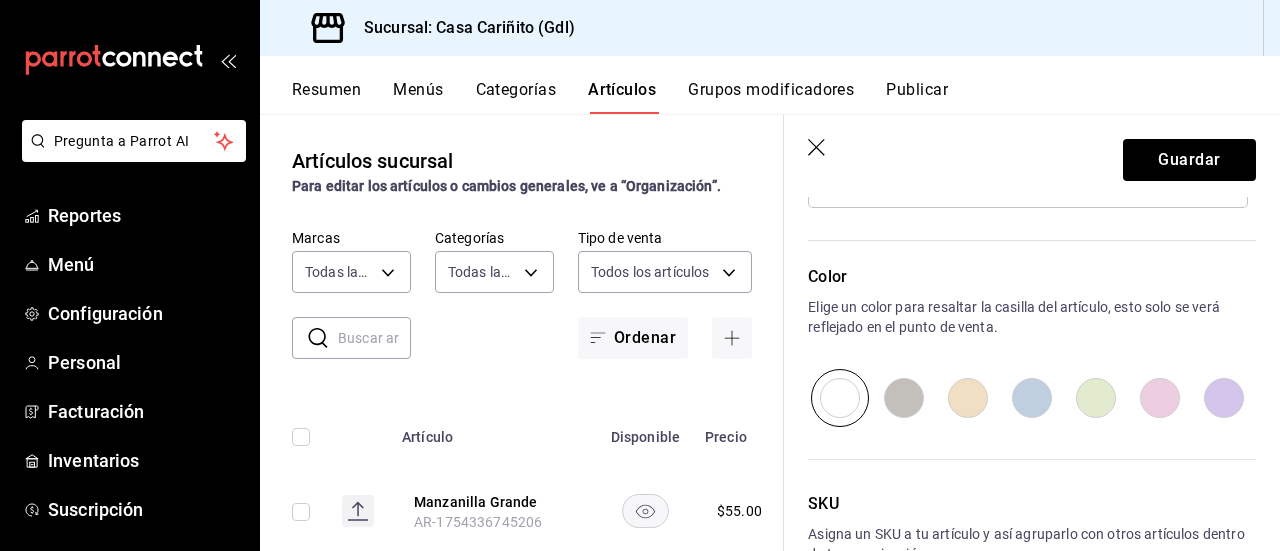 scroll, scrollTop: 1228, scrollLeft: 0, axis: vertical 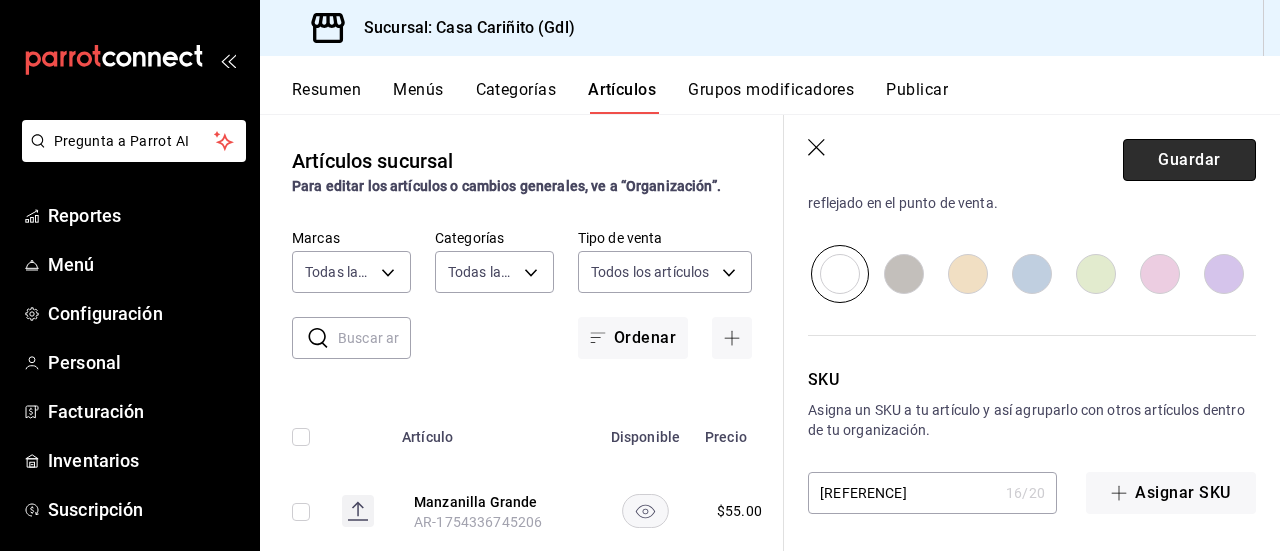 click on "Guardar" at bounding box center [1189, 160] 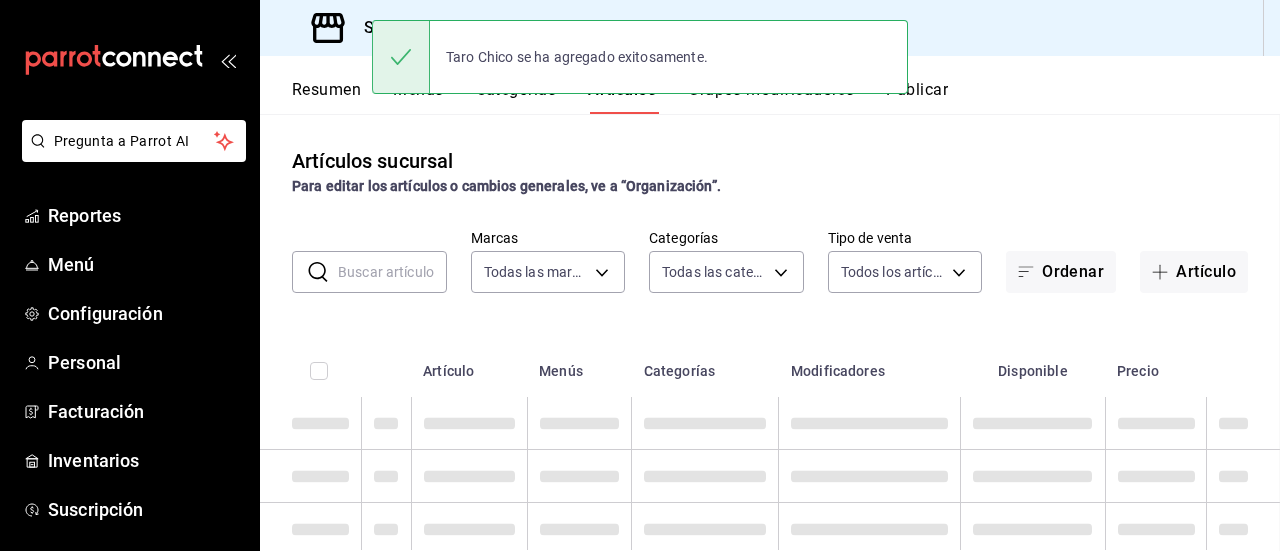 scroll, scrollTop: 0, scrollLeft: 0, axis: both 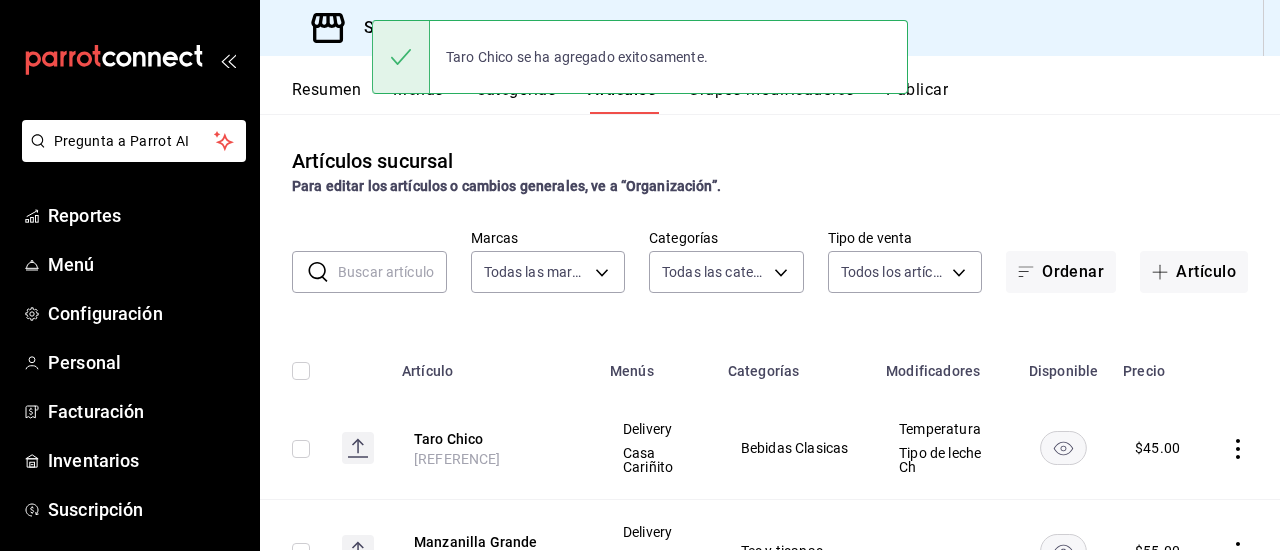 click 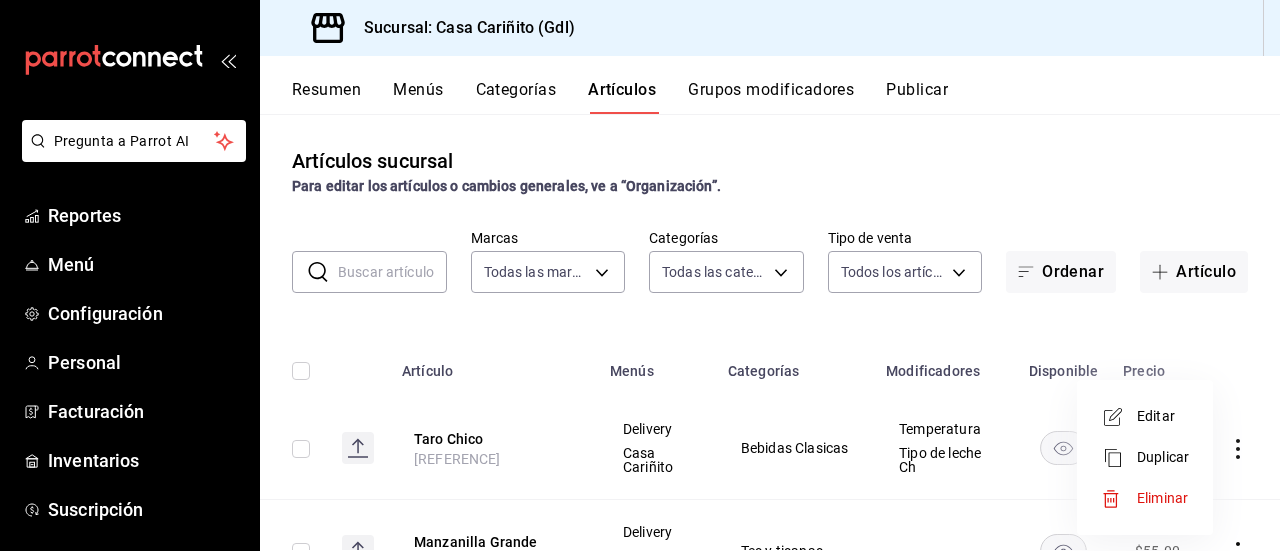 click on "Duplicar" at bounding box center (1163, 457) 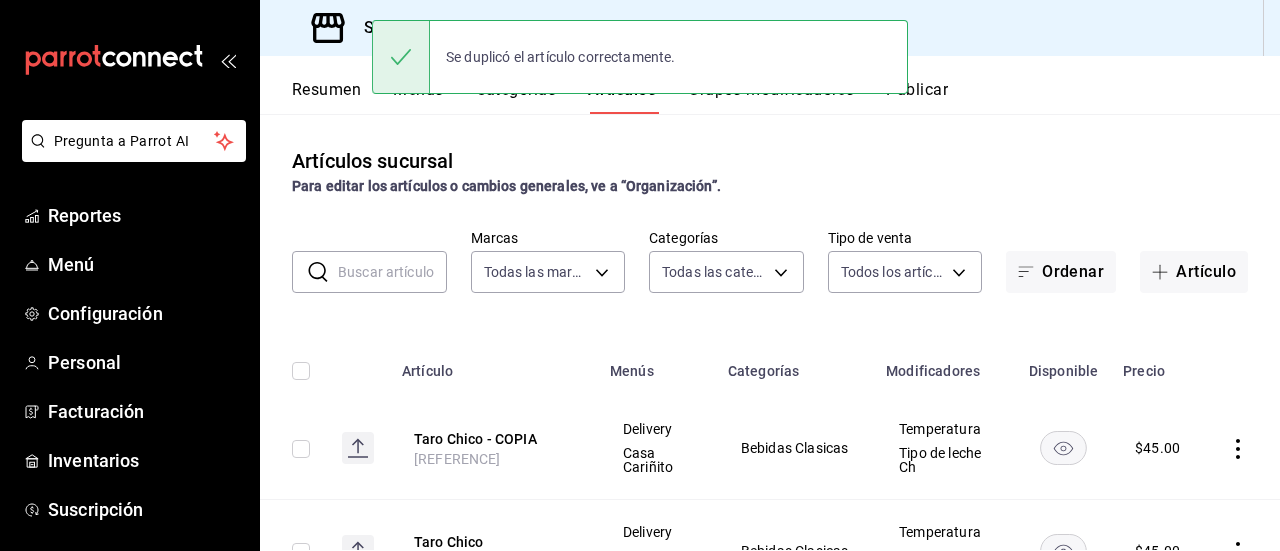 click 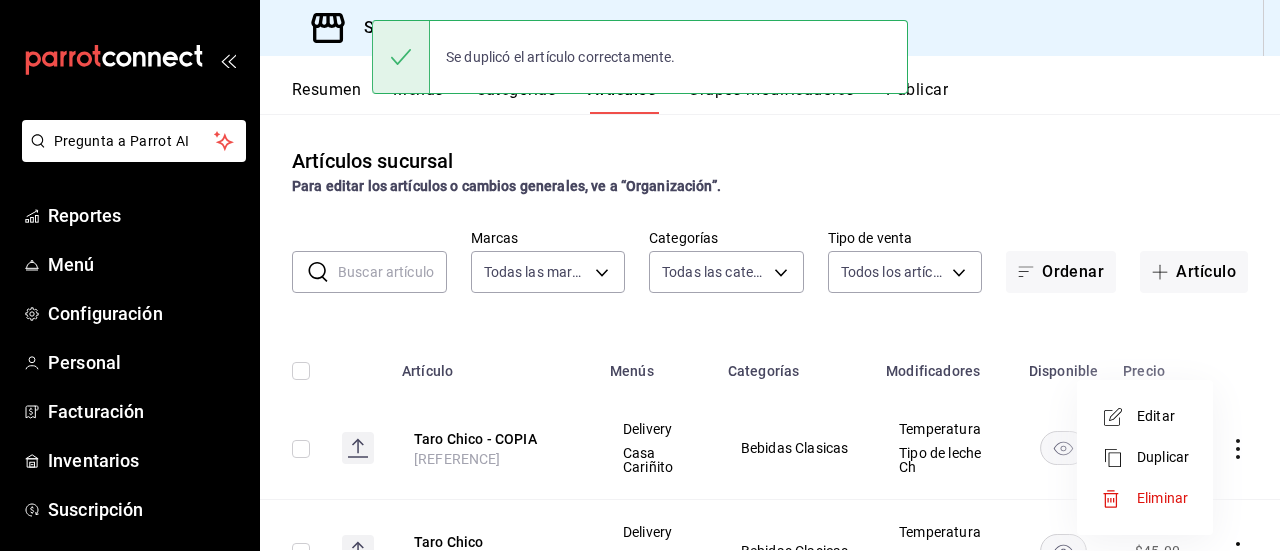 click on "Editar" at bounding box center [1145, 416] 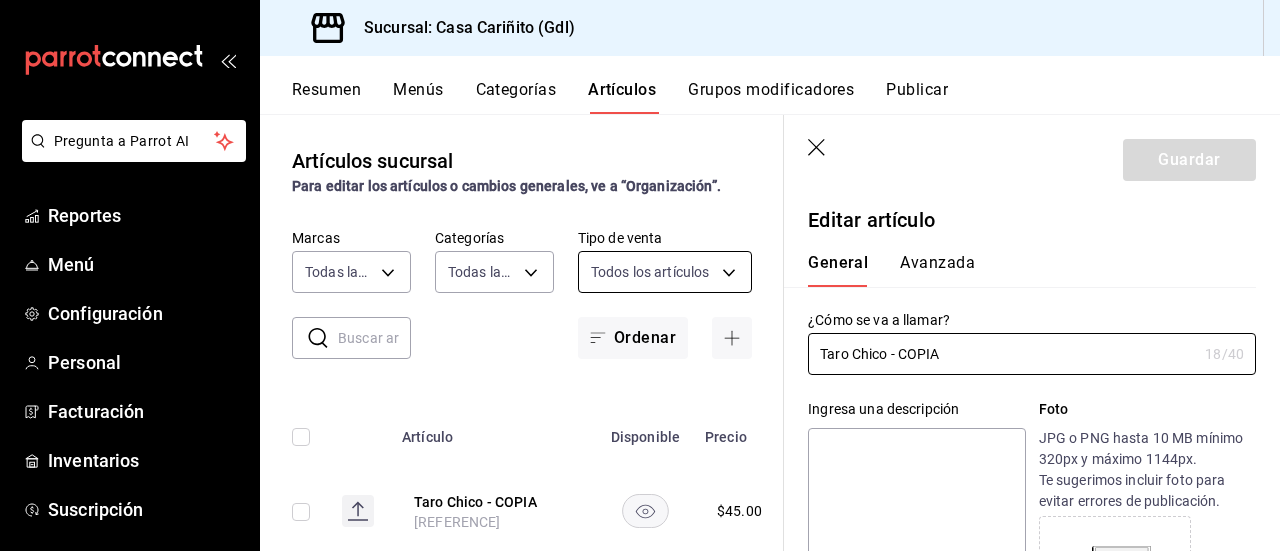 type on "$45.00" 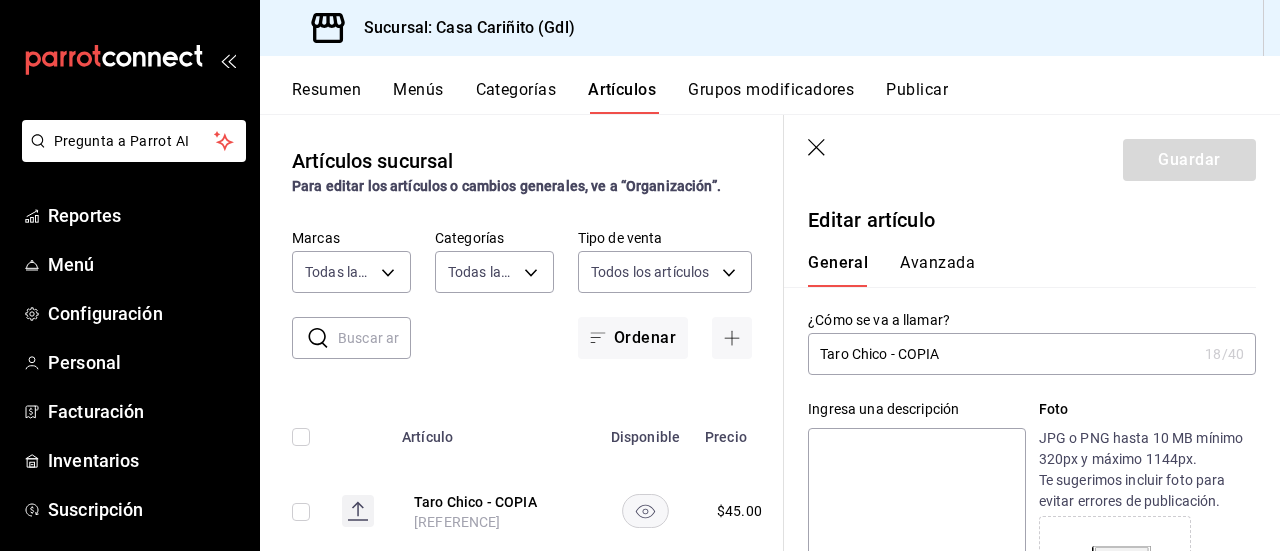 click on "Taro Chico - COPIA" at bounding box center [1002, 354] 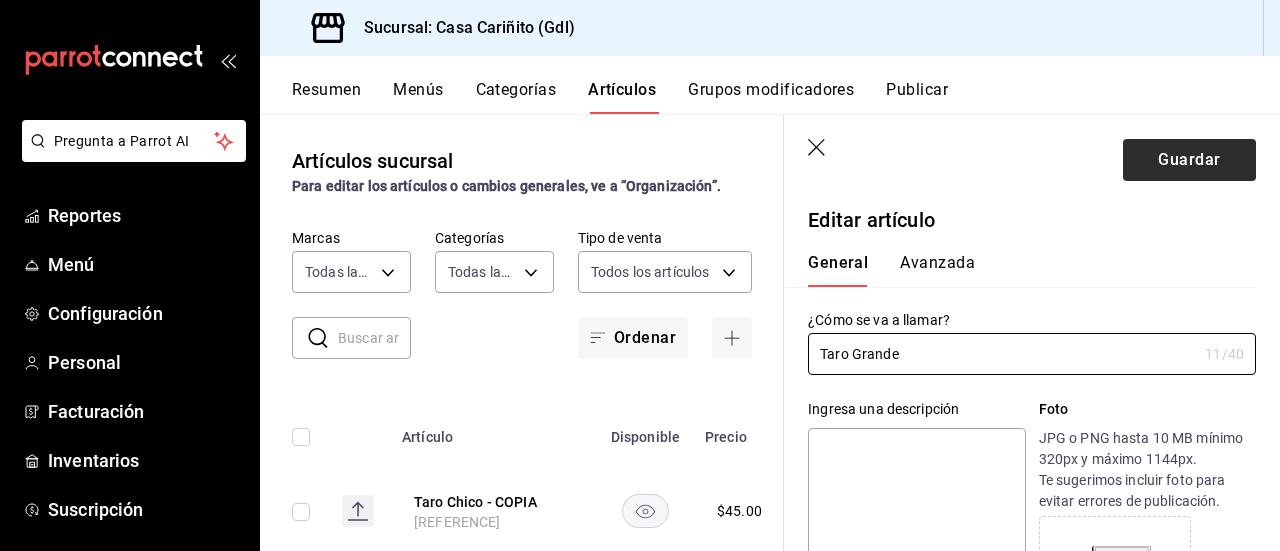 type on "Taro Grande" 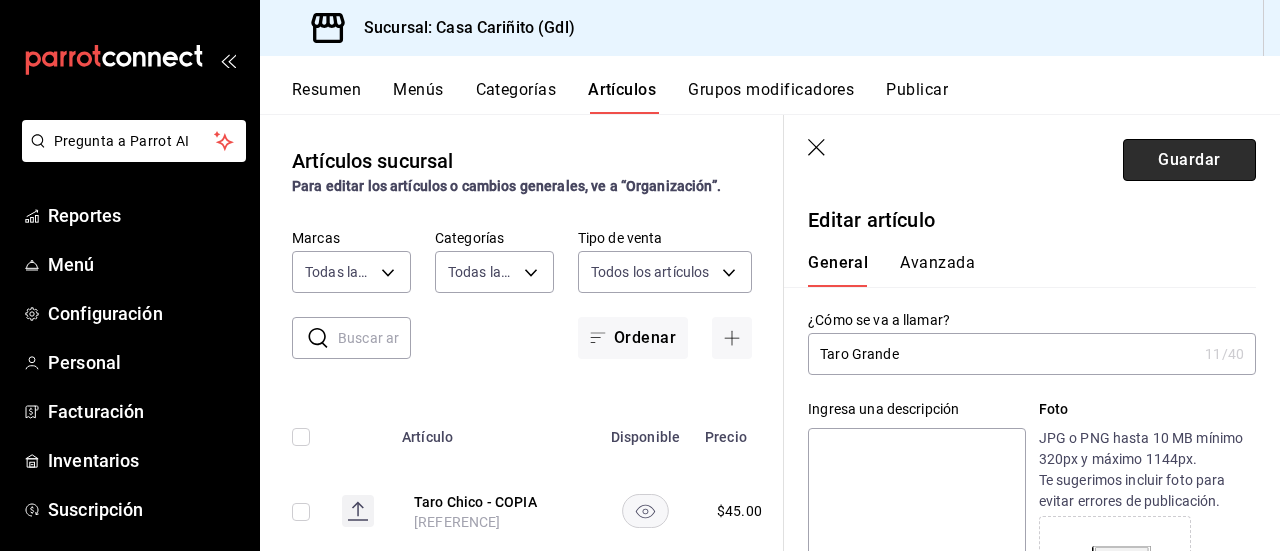 click on "Guardar" at bounding box center (1189, 160) 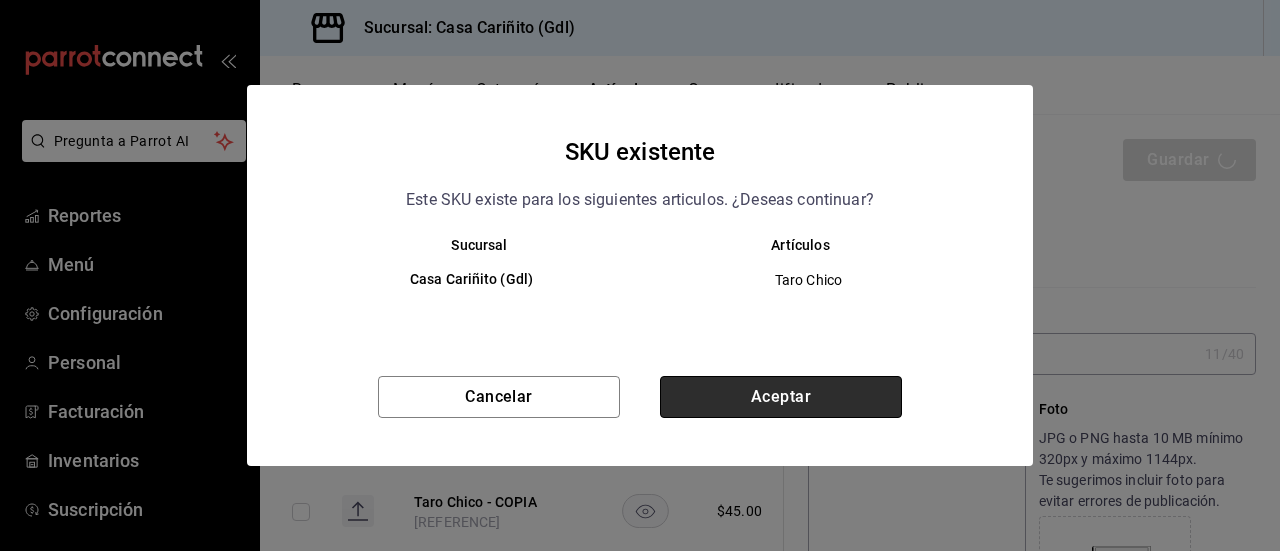 click on "Aceptar" at bounding box center (781, 397) 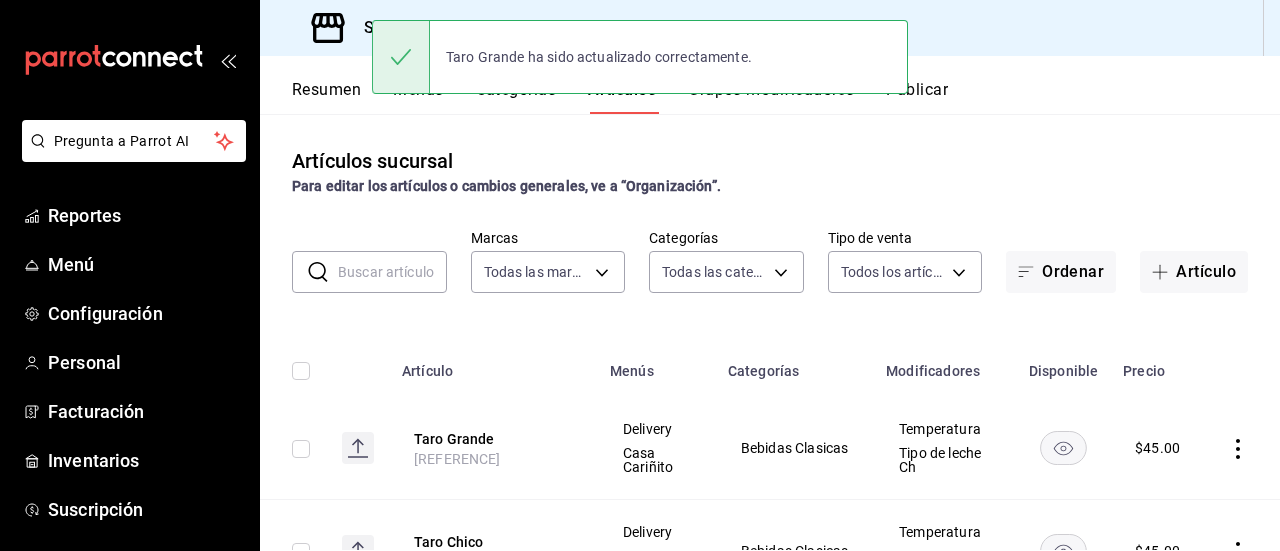 click 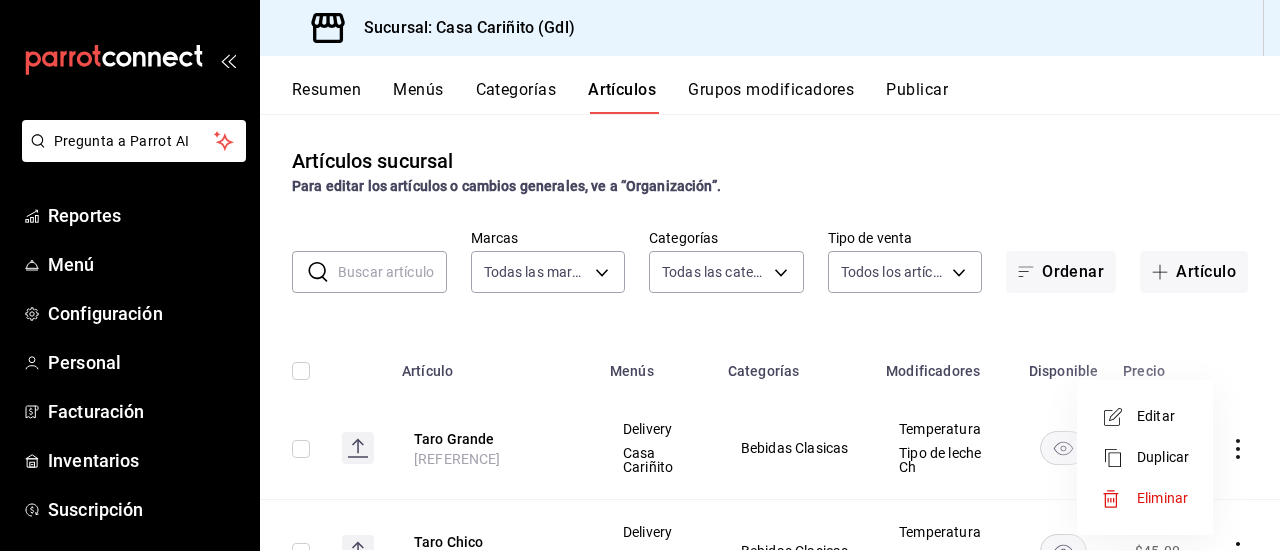 click on "Editar" at bounding box center (1163, 416) 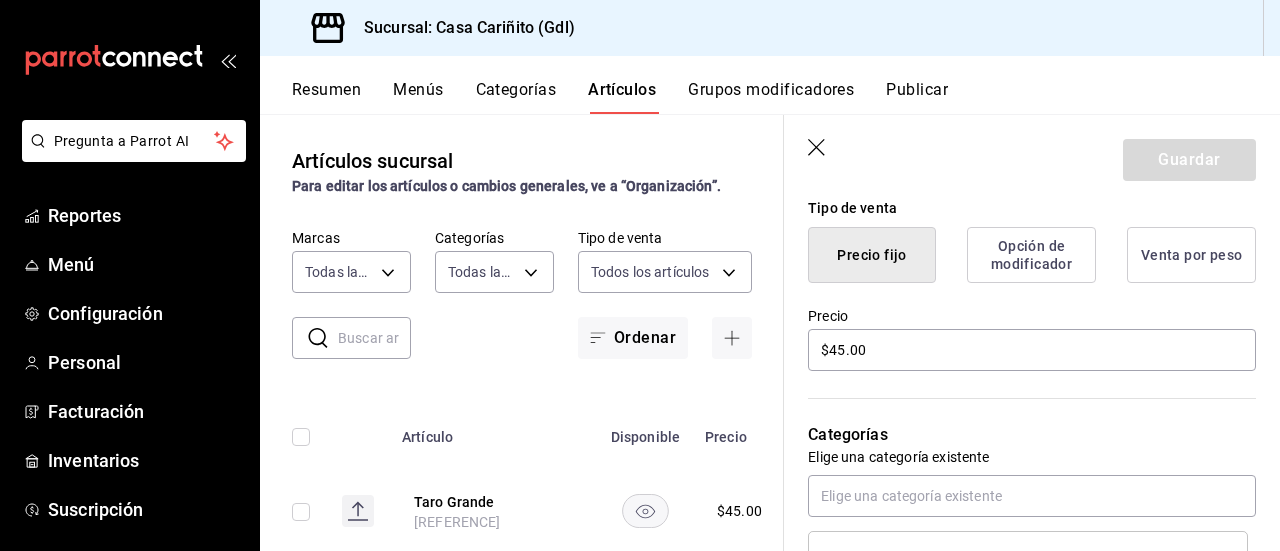 scroll, scrollTop: 450, scrollLeft: 0, axis: vertical 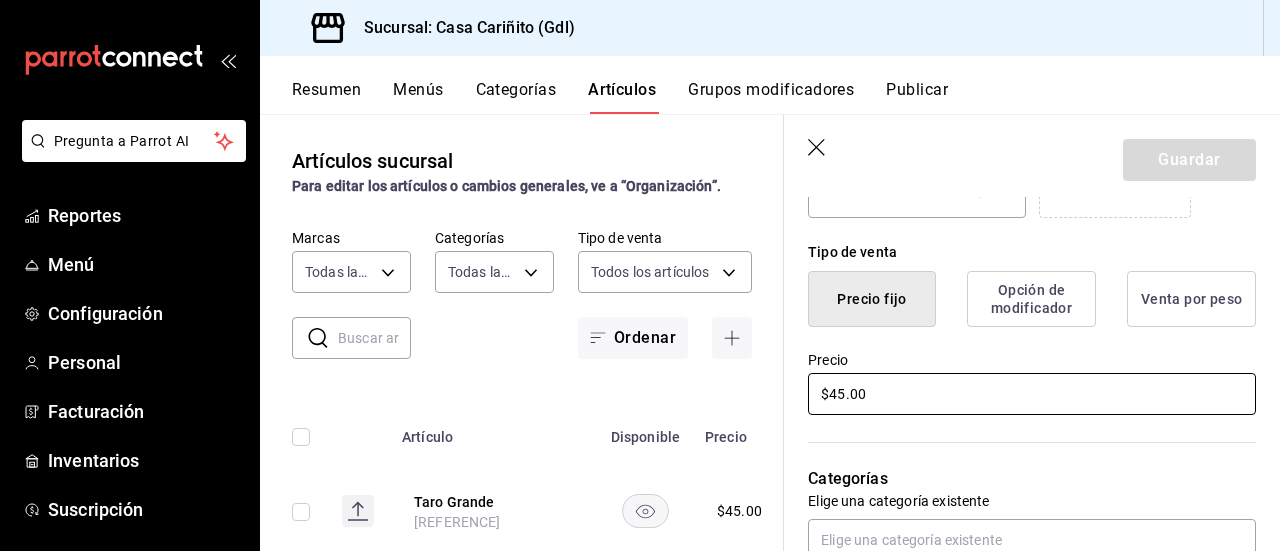 click on "$45.00" at bounding box center (1032, 394) 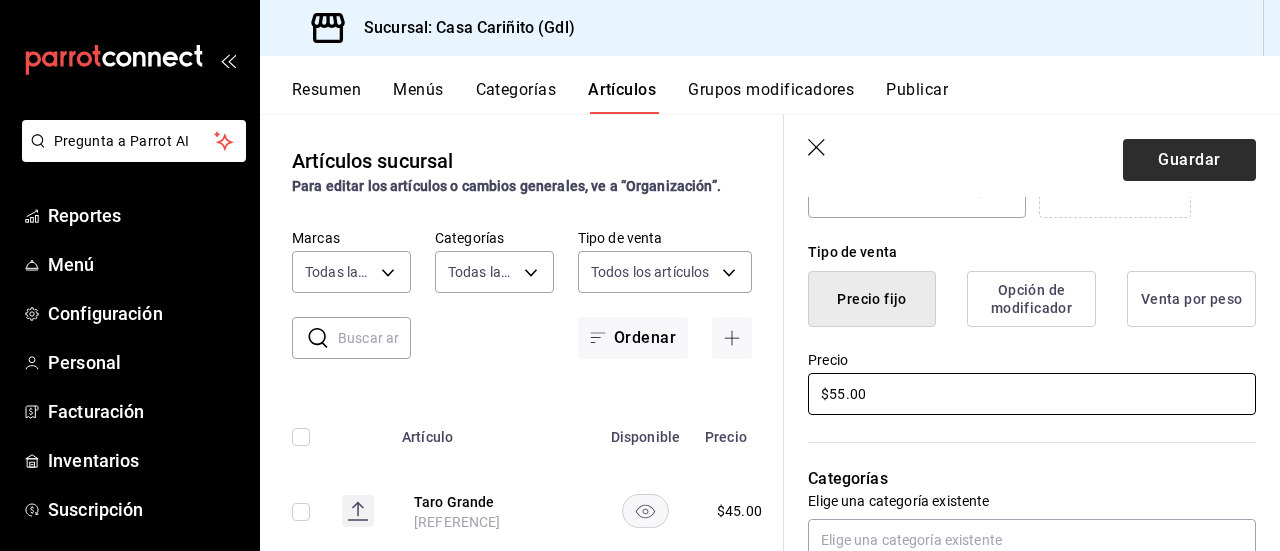 type on "$55.00" 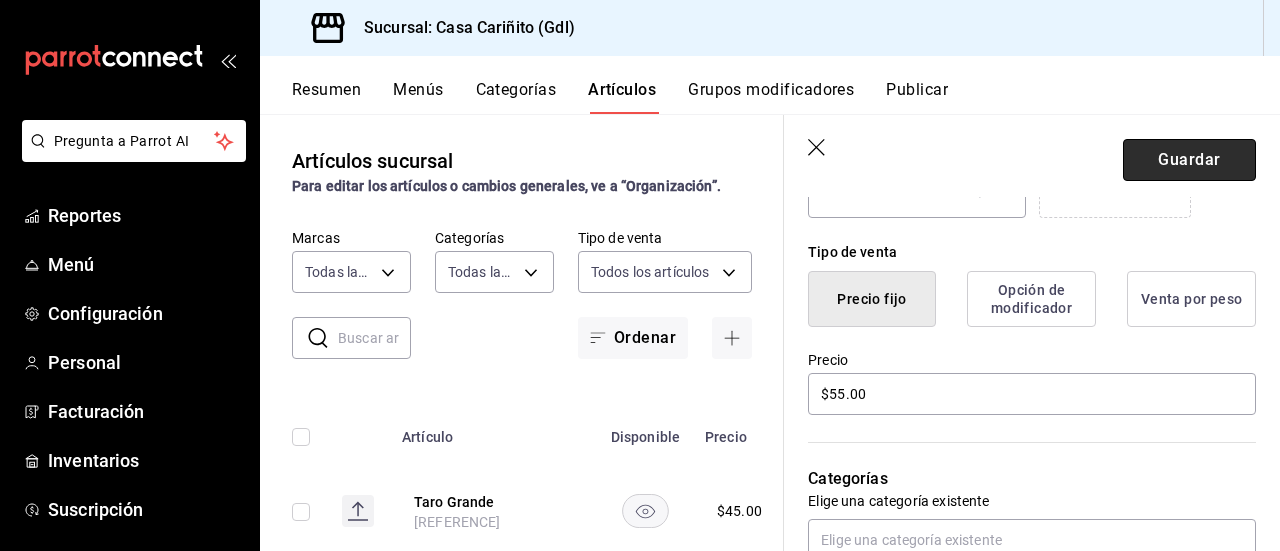 click on "Guardar" at bounding box center [1189, 160] 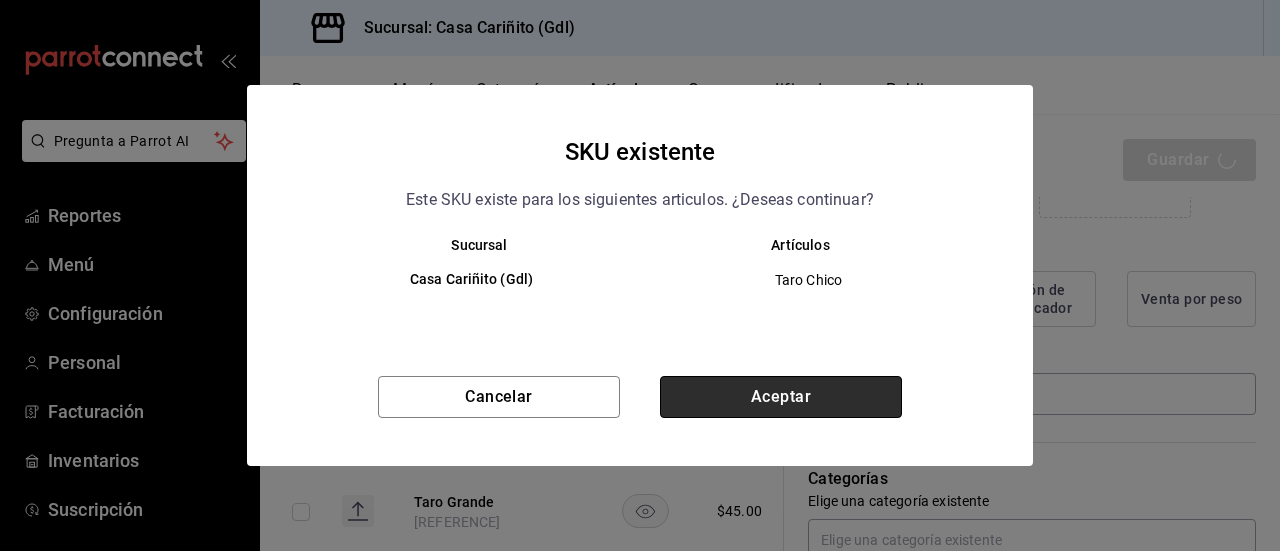 click on "Aceptar" at bounding box center (781, 397) 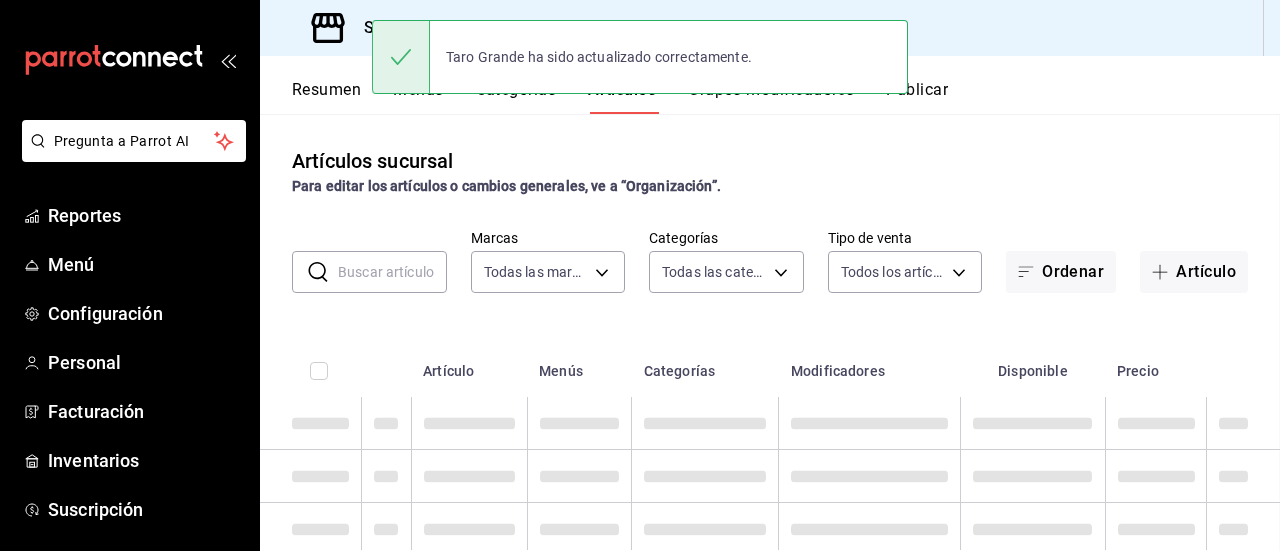 scroll, scrollTop: 0, scrollLeft: 0, axis: both 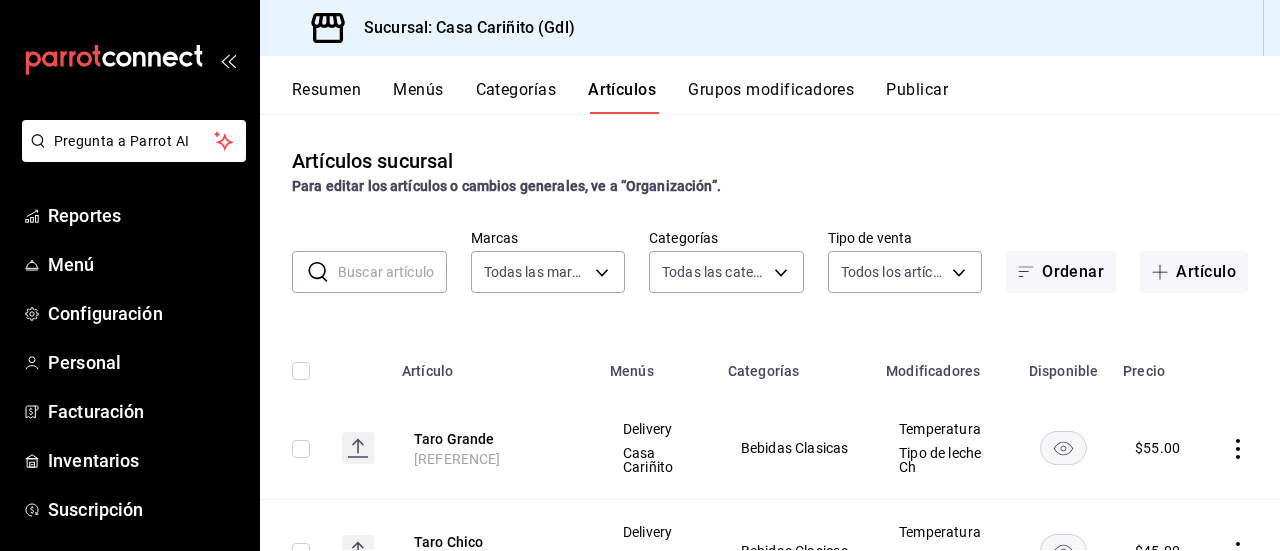 click on "Artículos sucursal Para editar los artículos o cambios generales, ve a “Organización”. ​ ​ Marcas Todas las marcas, Sin marca [UUID] Categorías Todas las categorías, Sin categoría Tipo de venta Todos los artículos ALL Ordenar Artículo Artículo Menús Categorías Modificadores Disponible Precio Taro Grande [REFERENCE] Delivery Casa Cariñito Bebidas Clasicas Temperatura Tipo de leche Ch $ 55.00 Taro Chico [REFERENCE] Delivery Casa Cariñito Bebidas Clasicas Temperatura Tipo de leche Ch $ 45.00 Manzanilla Grande [REFERENCE] Delivery Casa Cariñito Tes y tisanas $ 55.00 Manzanilla chico [REFERENCE] Delivery Casa Cariñito Tes y tisanas Productos Personal [REFERENCE] Chilaquiles $ 25.00 Soya [REFERENCE] $ 10.00 Almendra [REFERENCE] $ 10.00 Soya [REFERENCE] $ 5.00 Almendra [REFERENCE] $ 5.00 Venus de maracuya Grande [REFERENCE] Delivery Casa Cariñito $ 55.00 Delivery" at bounding box center (770, 332) 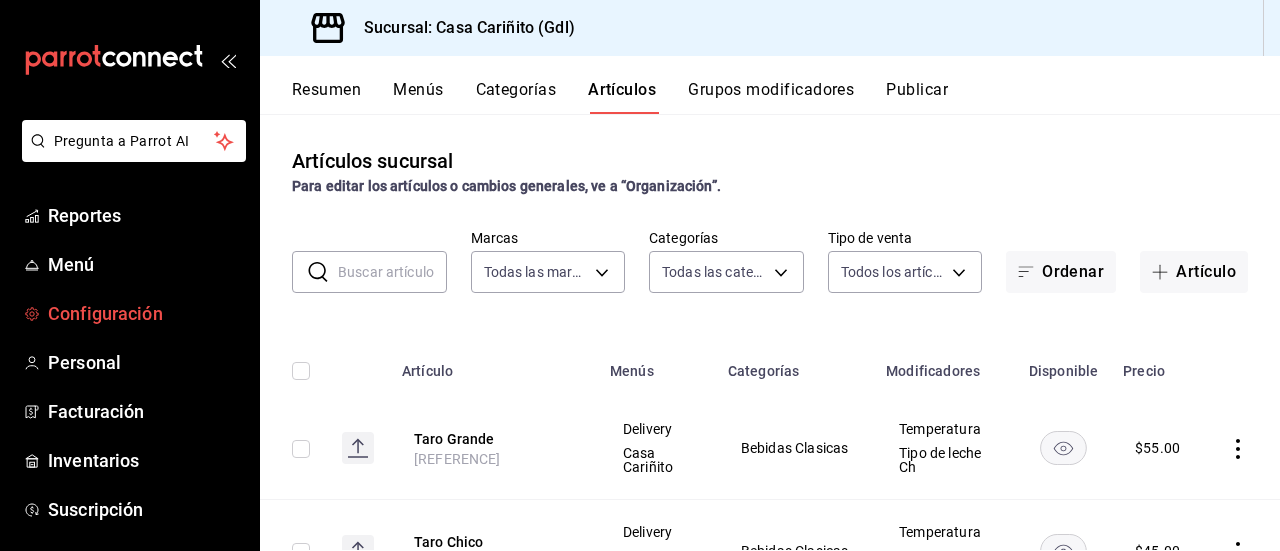 click on "Configuración" at bounding box center (145, 313) 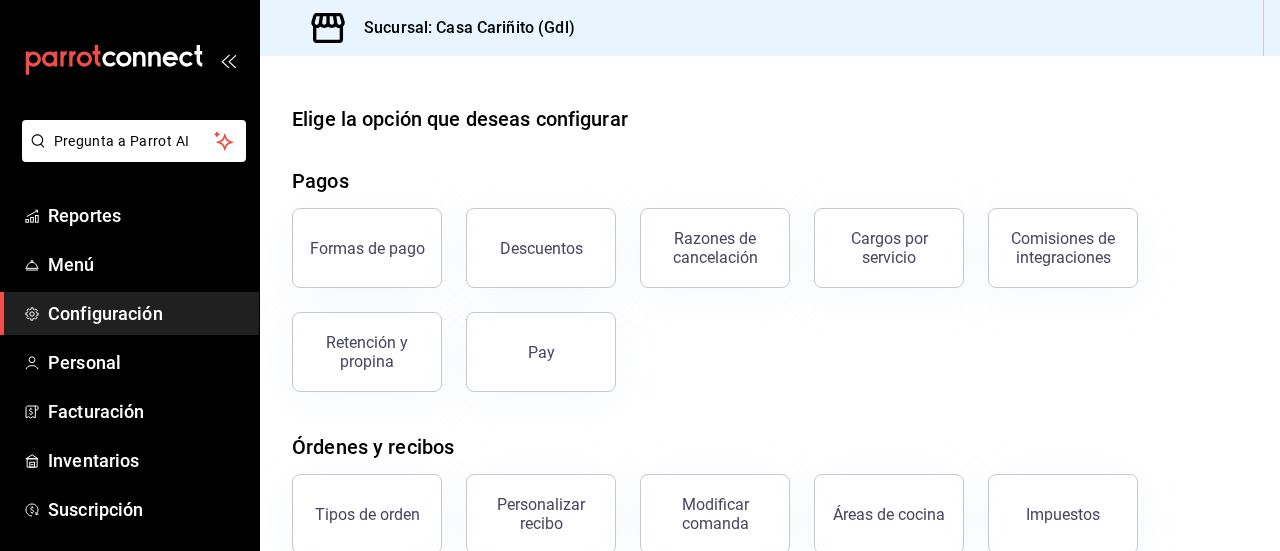 click at bounding box center (770, 72) 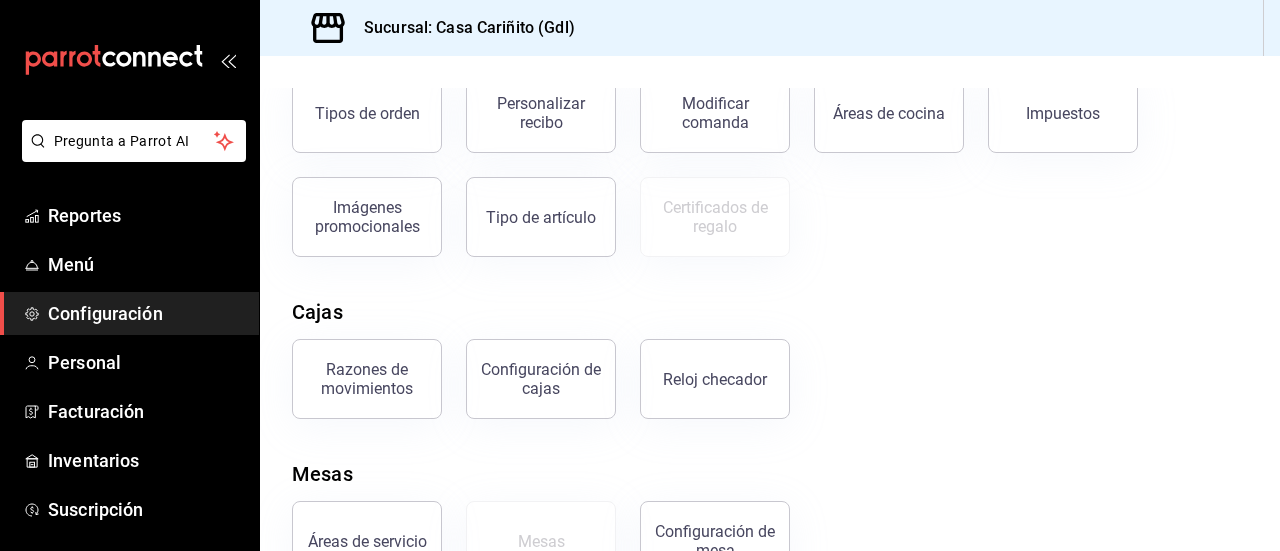 scroll, scrollTop: 462, scrollLeft: 0, axis: vertical 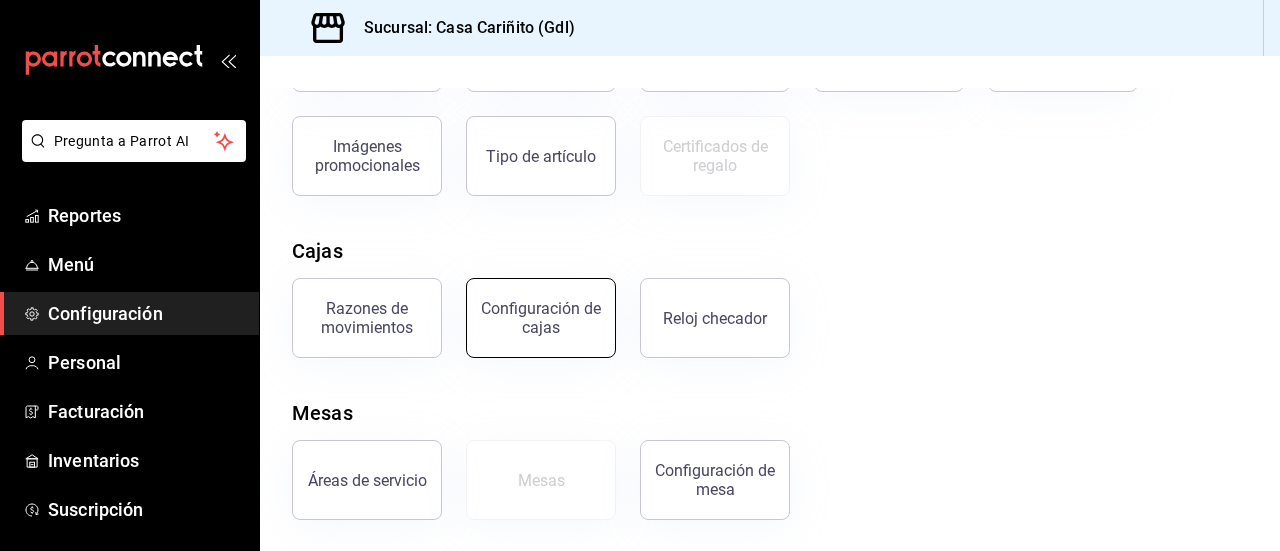 click on "Configuración de cajas" at bounding box center [541, 318] 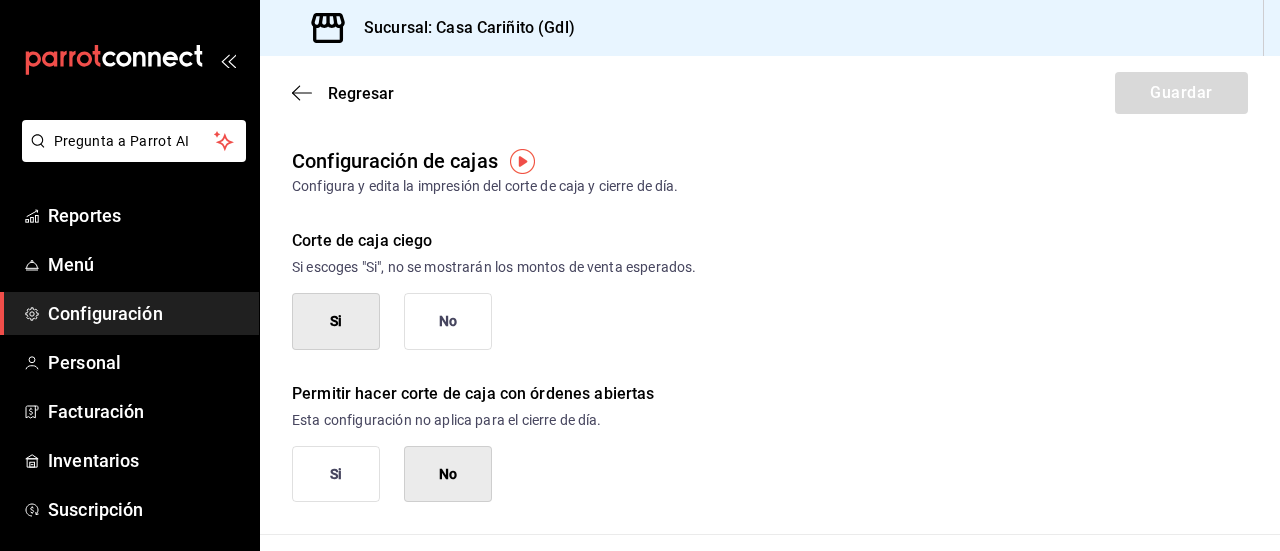 click on "Configuración de cajas Configura y edita la impresión del corte de caja y cierre de día." at bounding box center [770, 171] 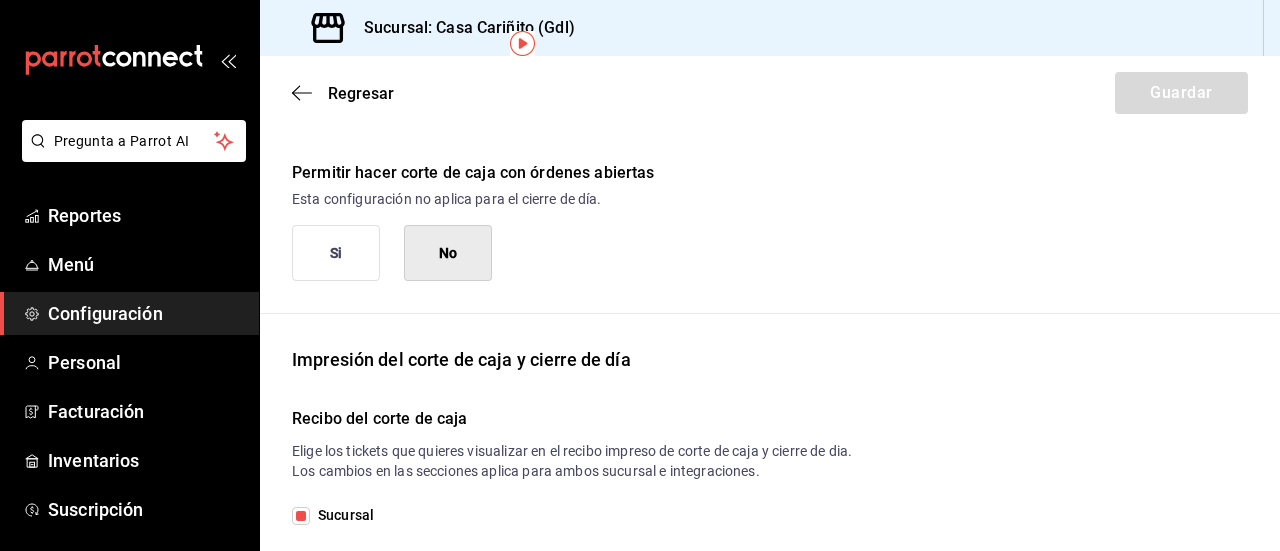scroll, scrollTop: 0, scrollLeft: 0, axis: both 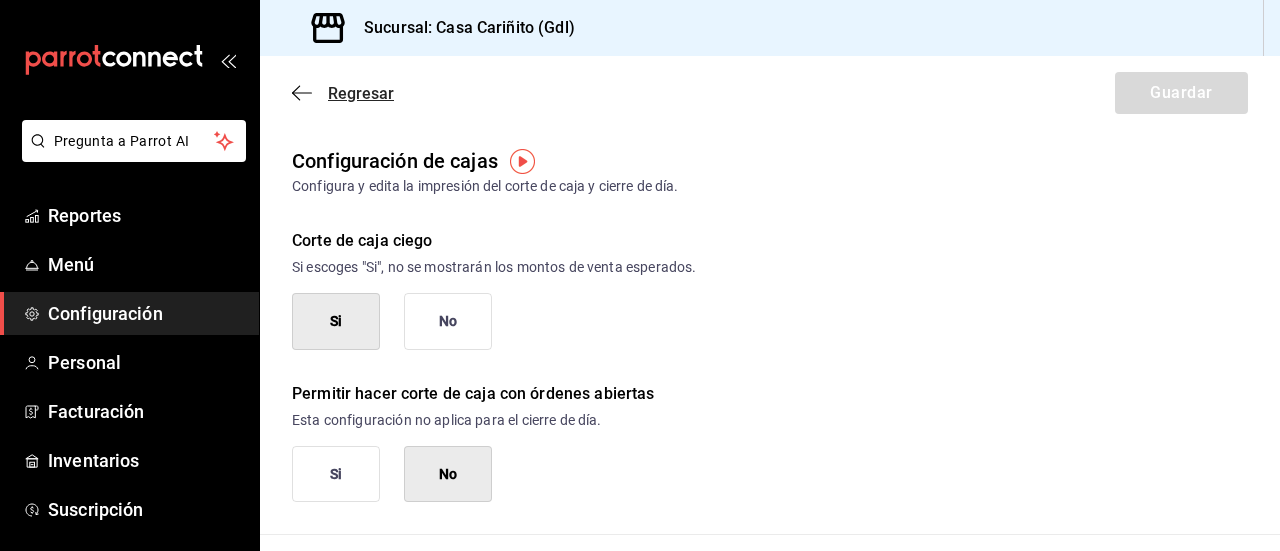 click 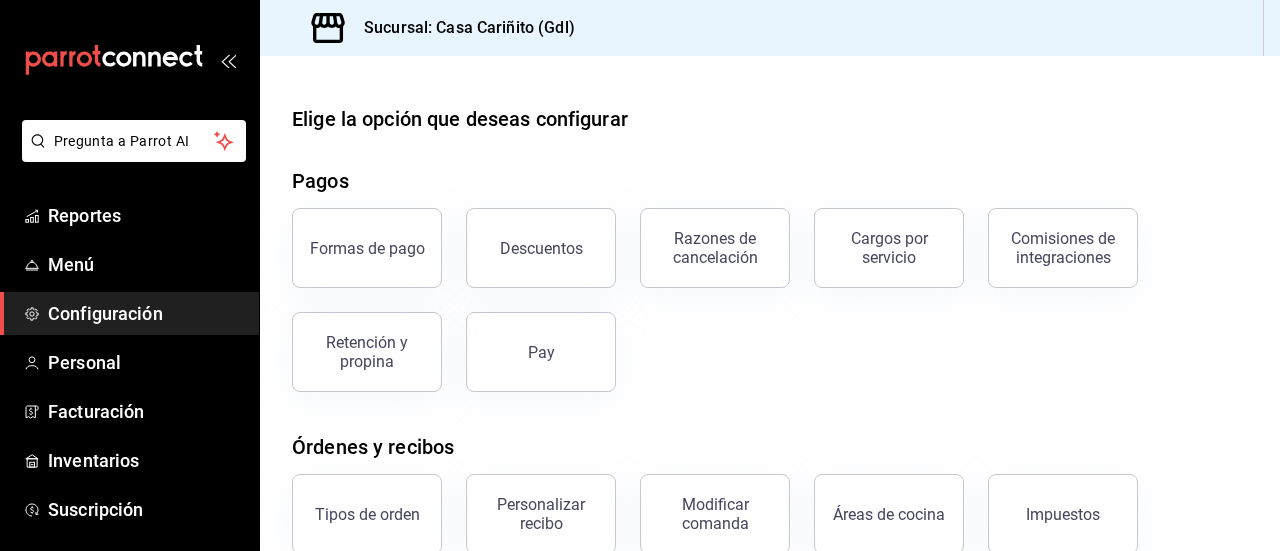 click on "Formas de pago Descuentos Razones de cancelación Cargos por servicio Comisiones de integraciones Retención y propina Pay" at bounding box center [758, 288] 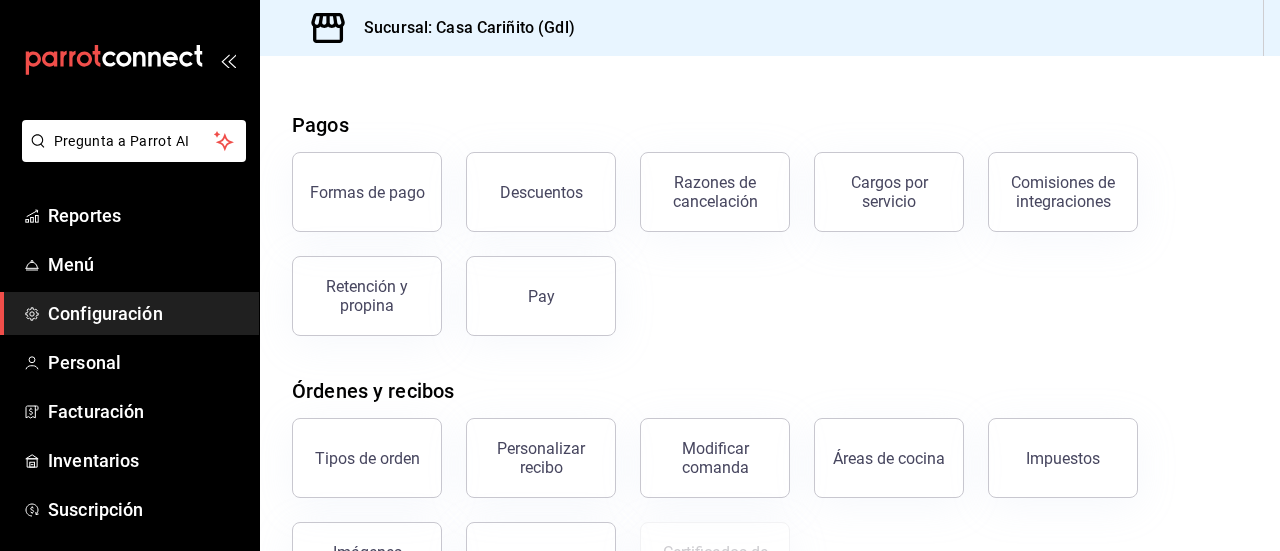 scroll, scrollTop: 0, scrollLeft: 0, axis: both 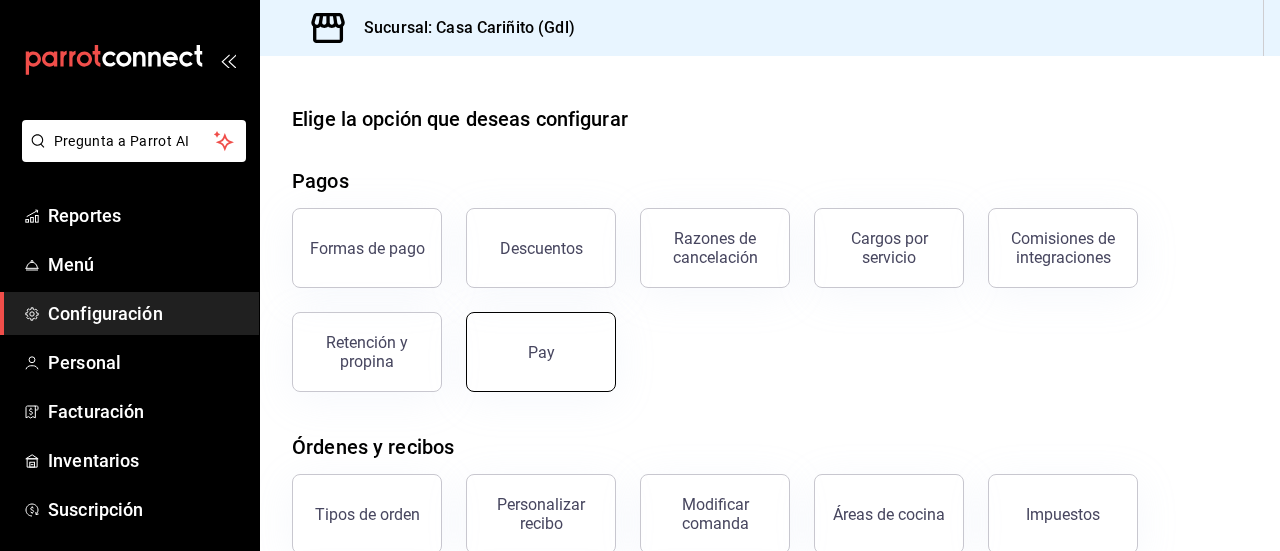 click on "Pay" at bounding box center (541, 352) 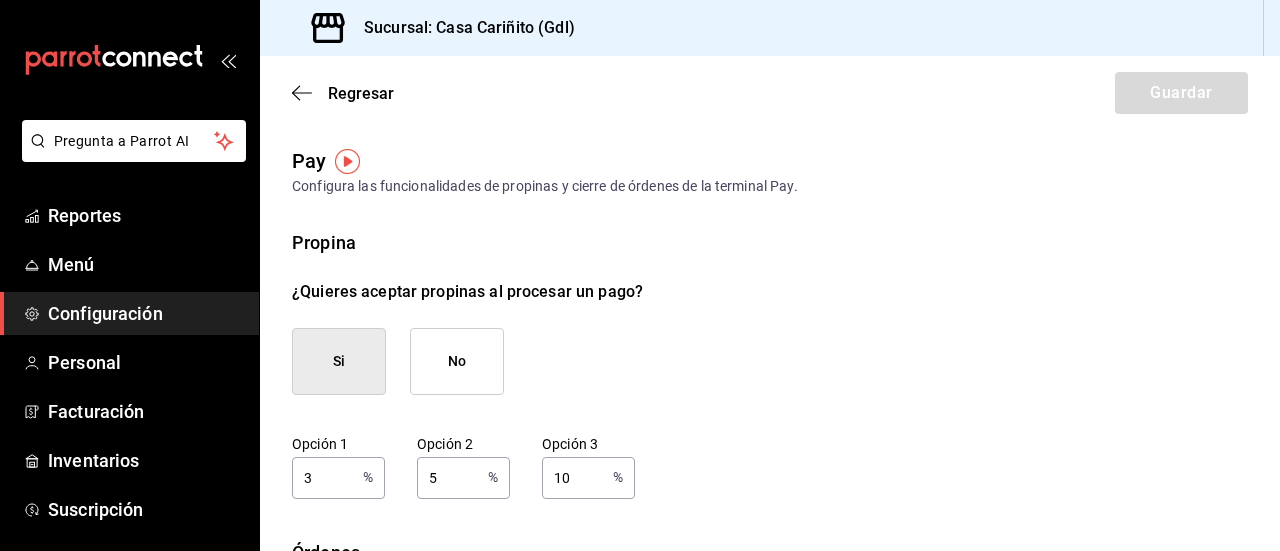 click on "Propina" at bounding box center [770, 242] 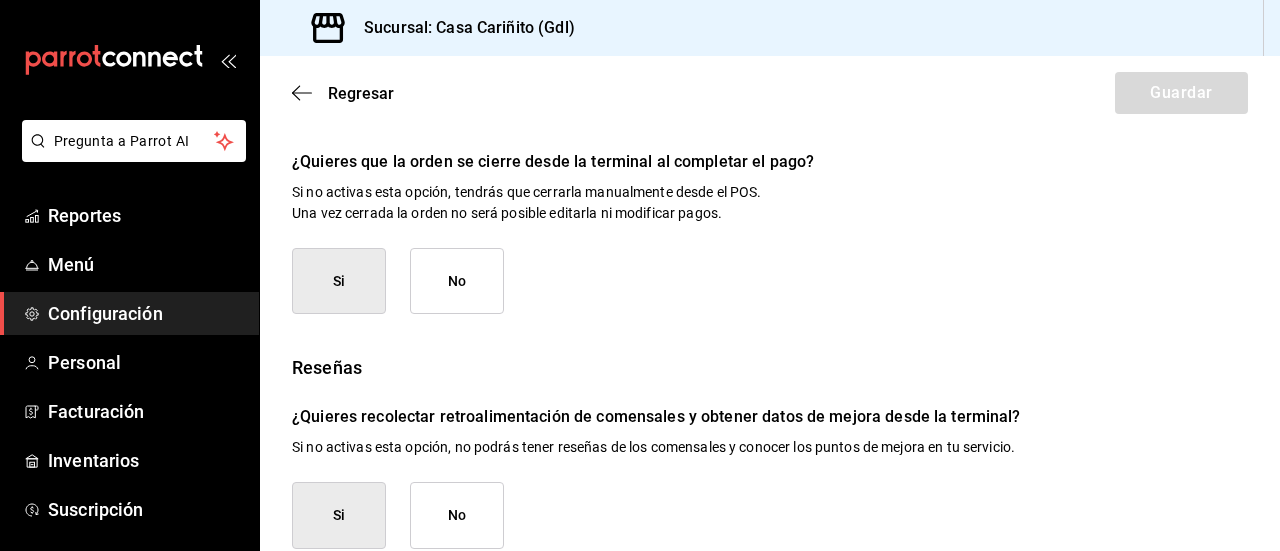 scroll, scrollTop: 467, scrollLeft: 0, axis: vertical 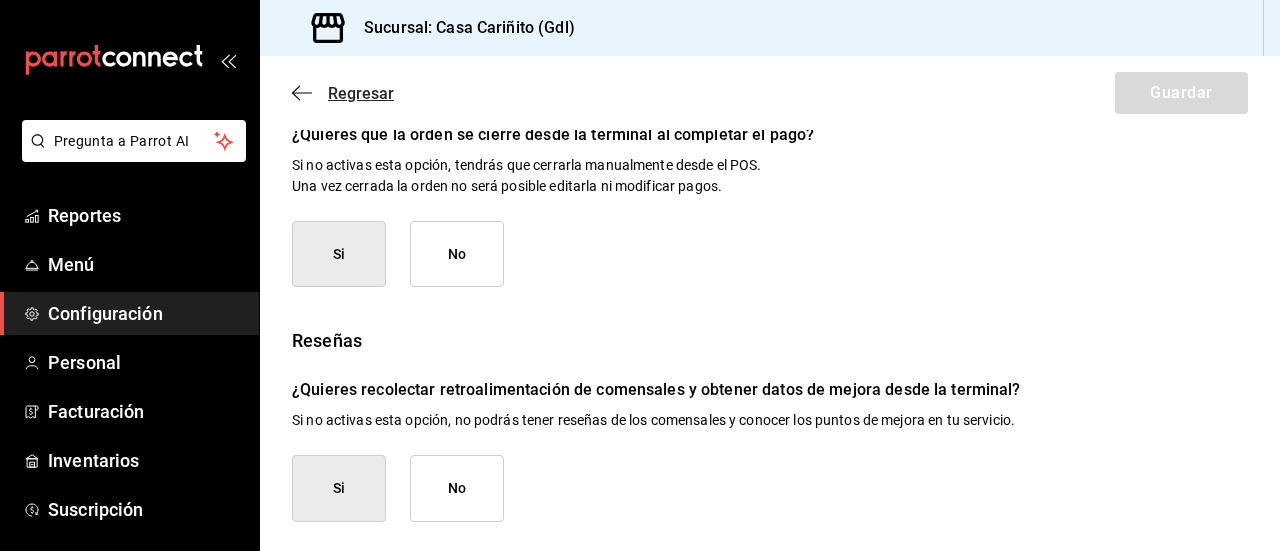 click 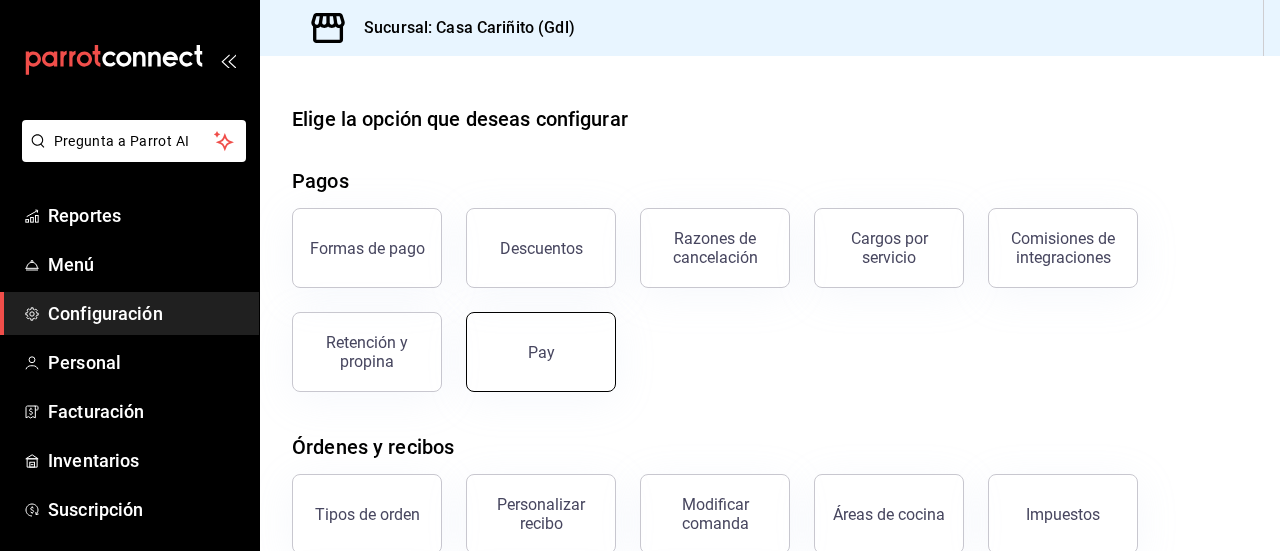 click on "Pay" at bounding box center (541, 352) 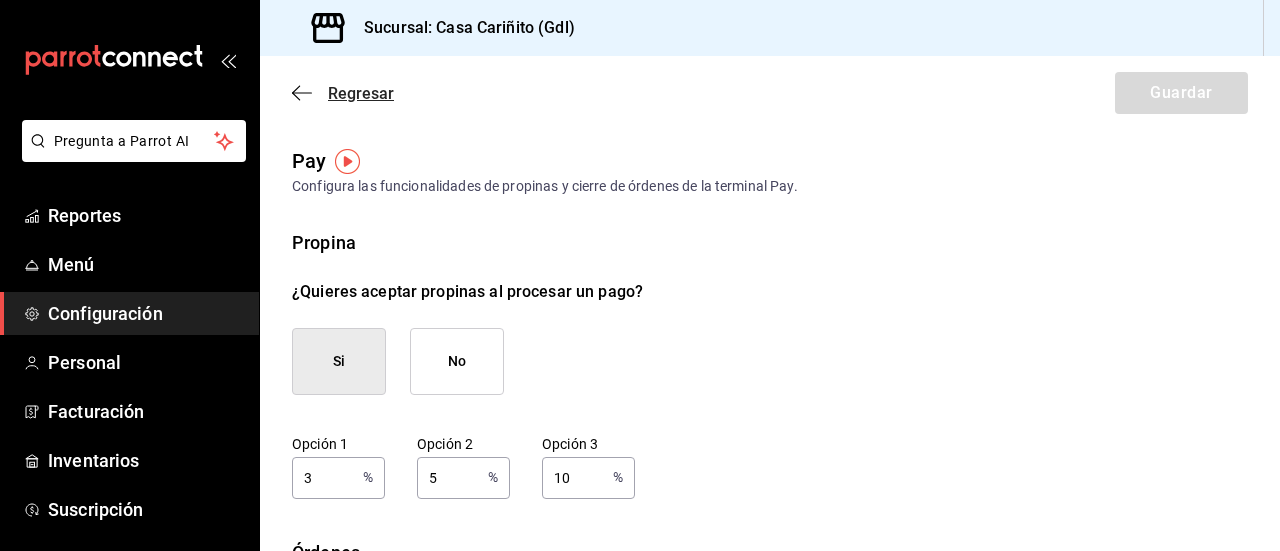click 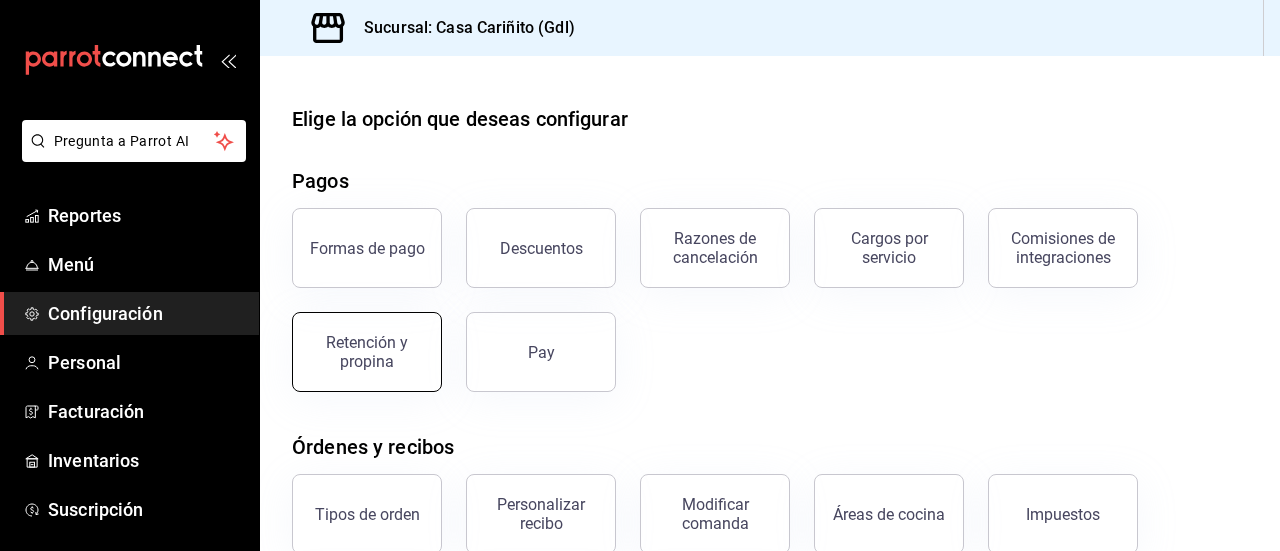 click on "Retención y propina" at bounding box center (367, 352) 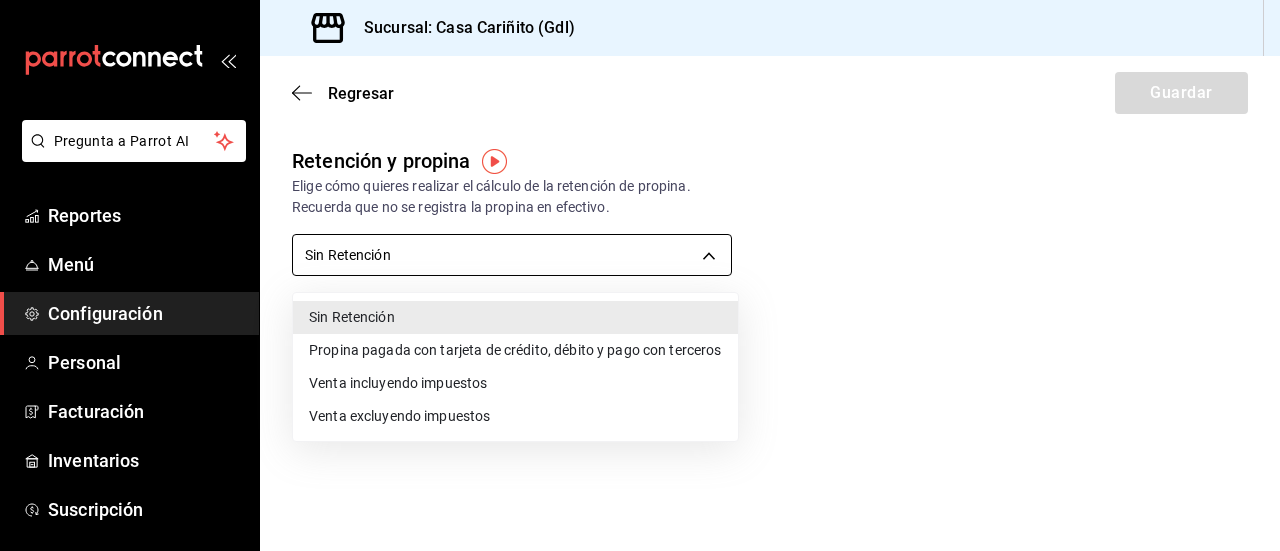 click on "Pregunta a Parrot AI Reportes   Menú   Configuración   Personal   Facturación   Inventarios   Suscripción   Ayuda Recomienda Parrot   [NAME]   Sugerir nueva función   Sucursal: Casa Cariñito (Gdl) Regresar Guardar Retención y propina Elige cómo quieres realizar el cálculo de la retención de propina. Recuerda que no se registra la propina en efectivo. Sin Retención NO_RETENTION Porcentaje de retención % Porcentaje de retención GANA 1 MES GRATIS EN TU SUSCRIPCIÓN AQUÍ ¿Recuerdas cómo empezó tu restaurante?
Hoy puedes ayudar a un colega a tener el mismo cambio que tú viviste.
Recomienda Parrot directamente desde tu Portal Administrador.
Es fácil y rápido.
🎁 Por cada restaurante que se una, ganas 1 mes gratis. Ver video tutorial Ir a video Pregunta a Parrot AI Reportes   Menú   Configuración   Personal   Facturación   Inventarios   Suscripción   Ayuda Recomienda Parrot   [NAME]   Sugerir nueva función   Visitar centro de ayuda ([PHONE]) Visitar centro de ayuda" at bounding box center (640, 275) 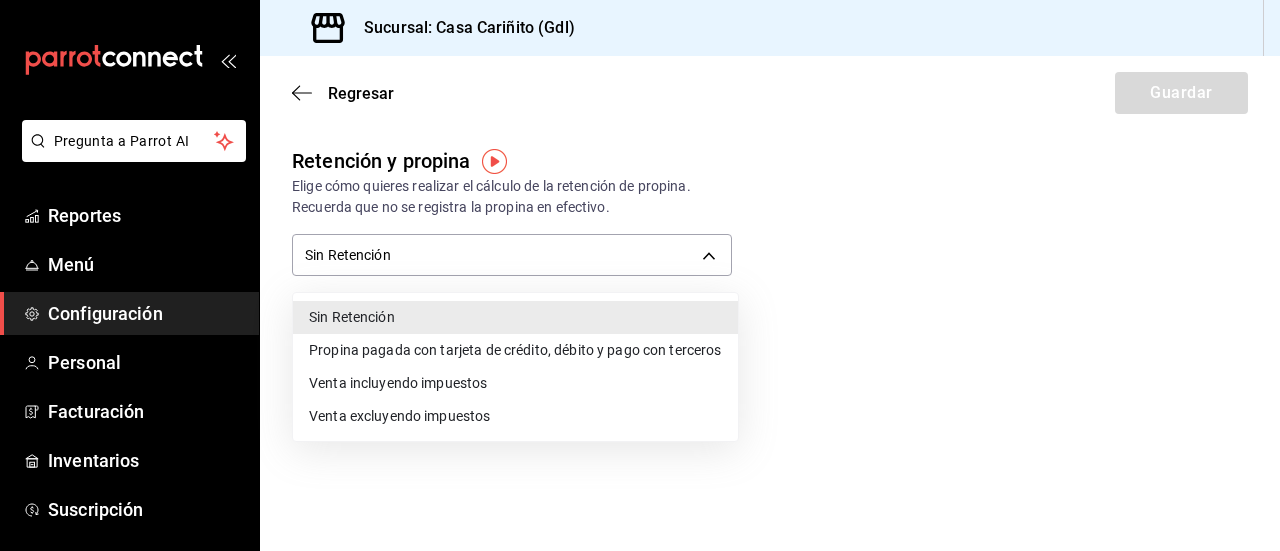 click at bounding box center (640, 275) 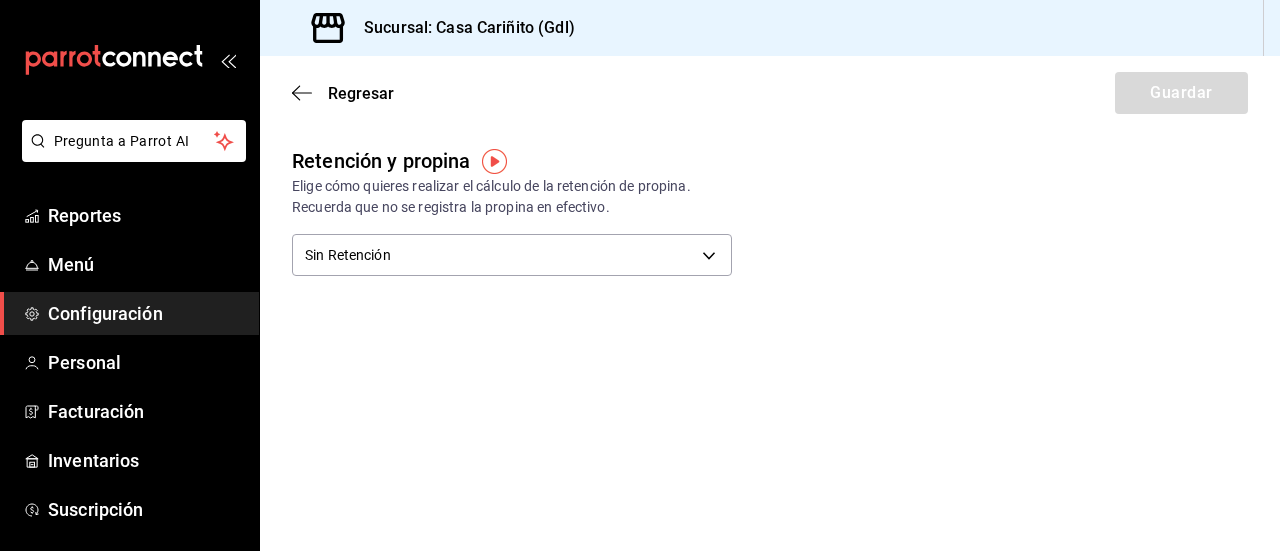 click 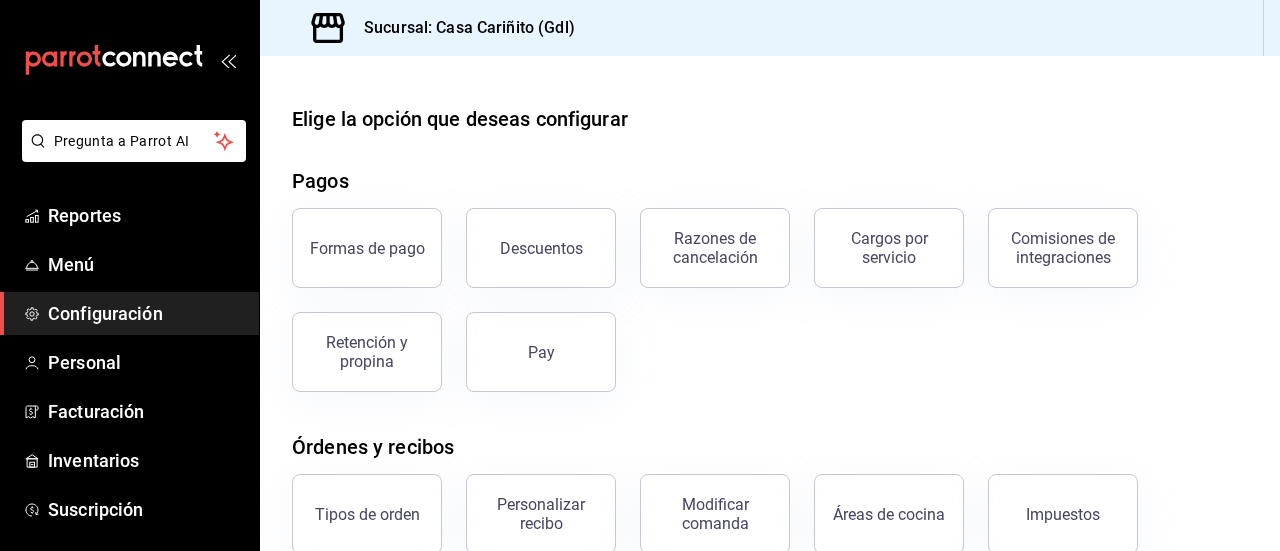 click on "Elige la opción que deseas configurar Pagos Formas de pago Descuentos Razones de cancelación Cargos por servicio Comisiones de integraciones Retención y propina Pay Órdenes y recibos Tipos de orden Personalizar recibo Modificar comanda Áreas de cocina Impuestos Imágenes promocionales Tipo de artículo Certificados de regalo Cajas Razones de movimientos Configuración de cajas Reloj checador Mesas Áreas de servicio Mesas Configuración de mesa" at bounding box center (770, 543) 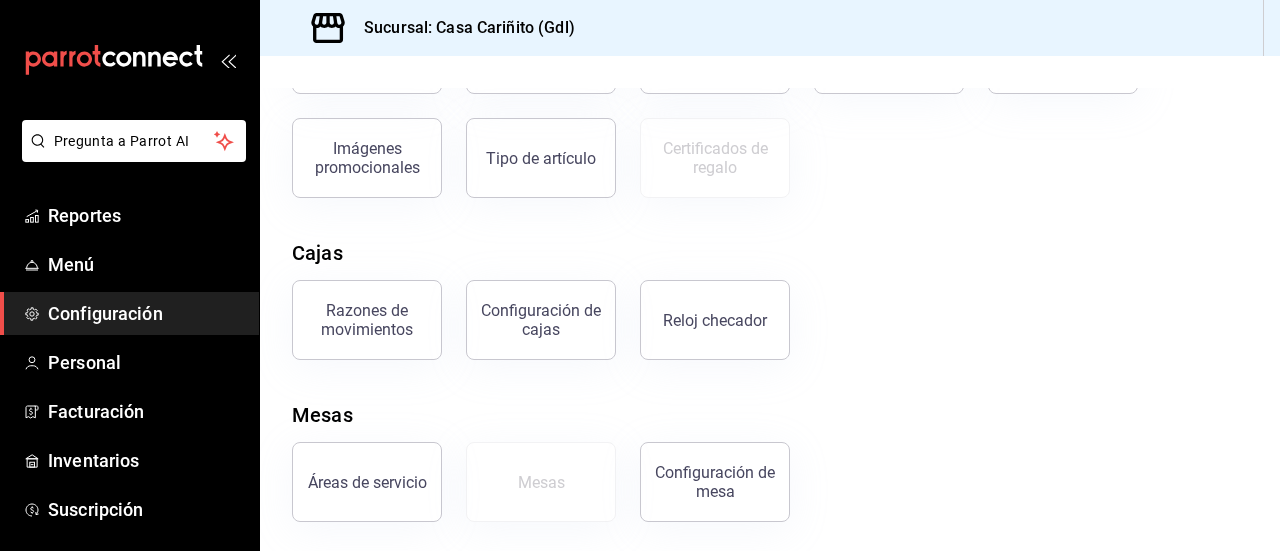 scroll, scrollTop: 462, scrollLeft: 0, axis: vertical 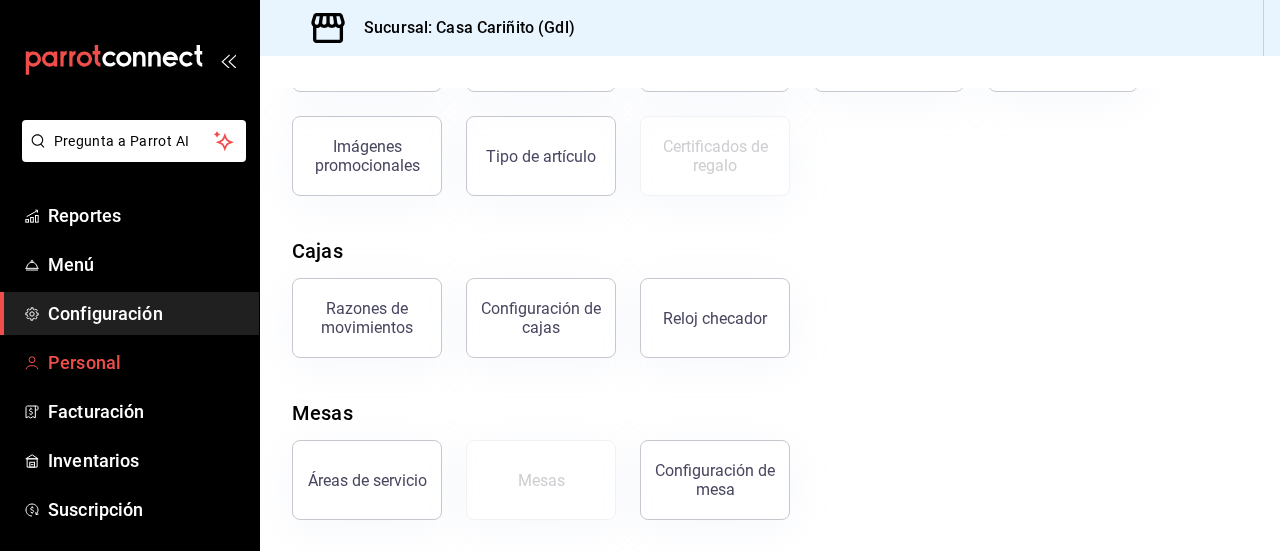 click on "Personal" at bounding box center [145, 362] 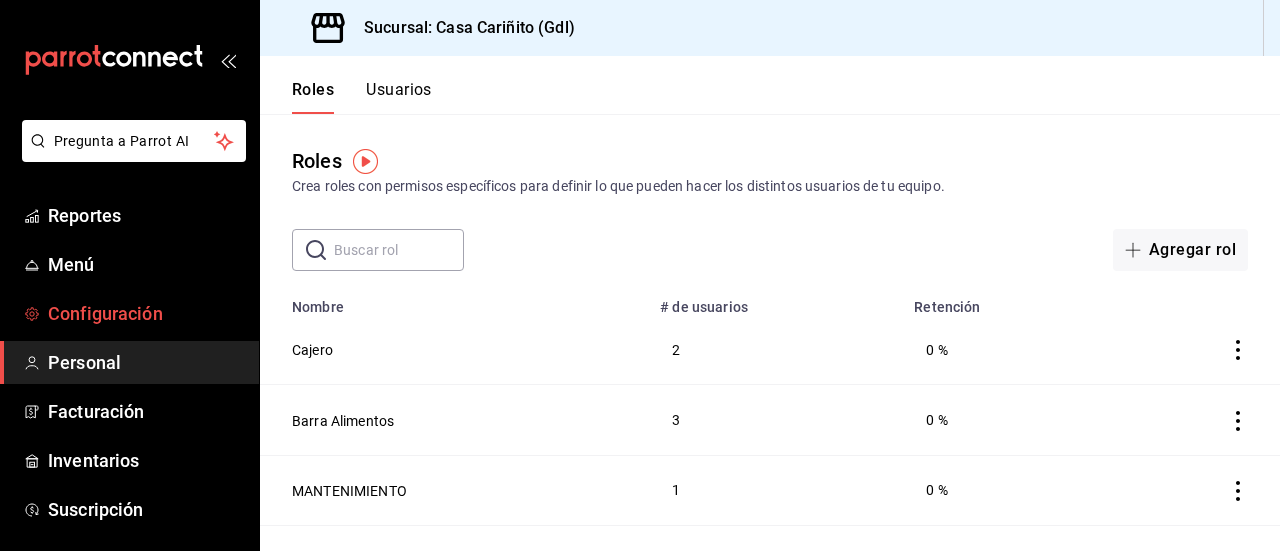 click on "Configuración" at bounding box center [145, 313] 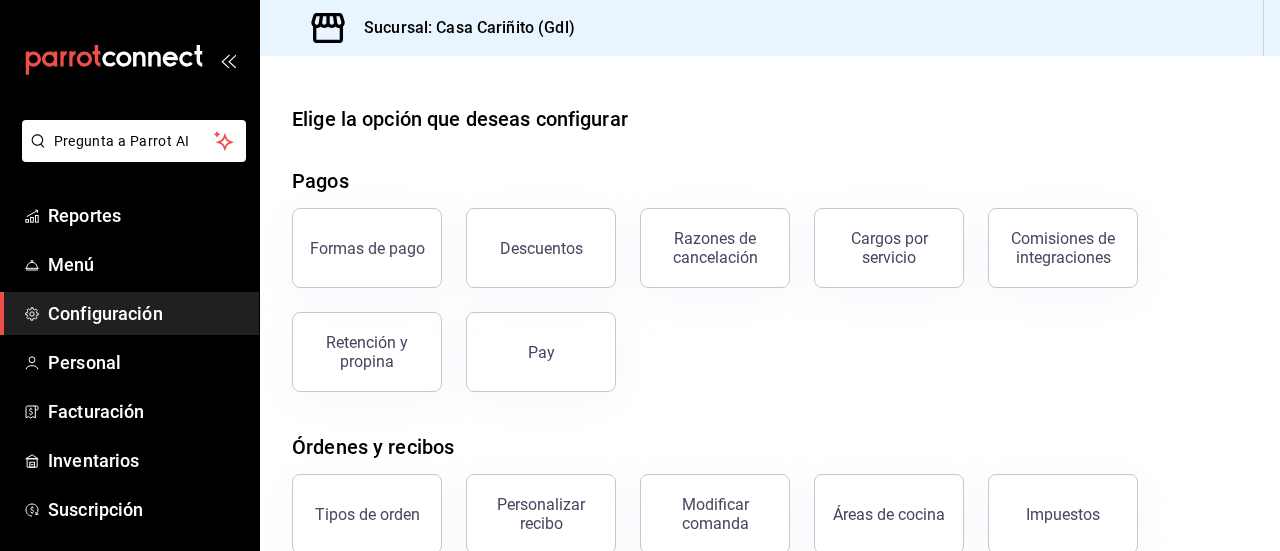 click on "Formas de pago Descuentos Razones de cancelación Cargos por servicio Comisiones de integraciones Retención y propina Pay" at bounding box center [758, 288] 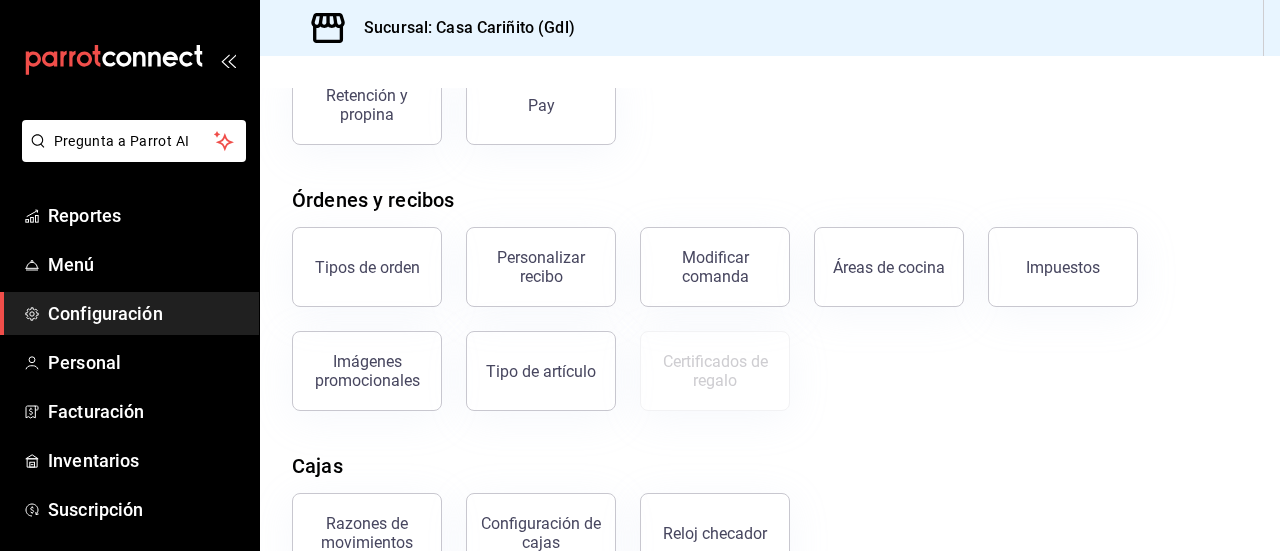 scroll, scrollTop: 320, scrollLeft: 0, axis: vertical 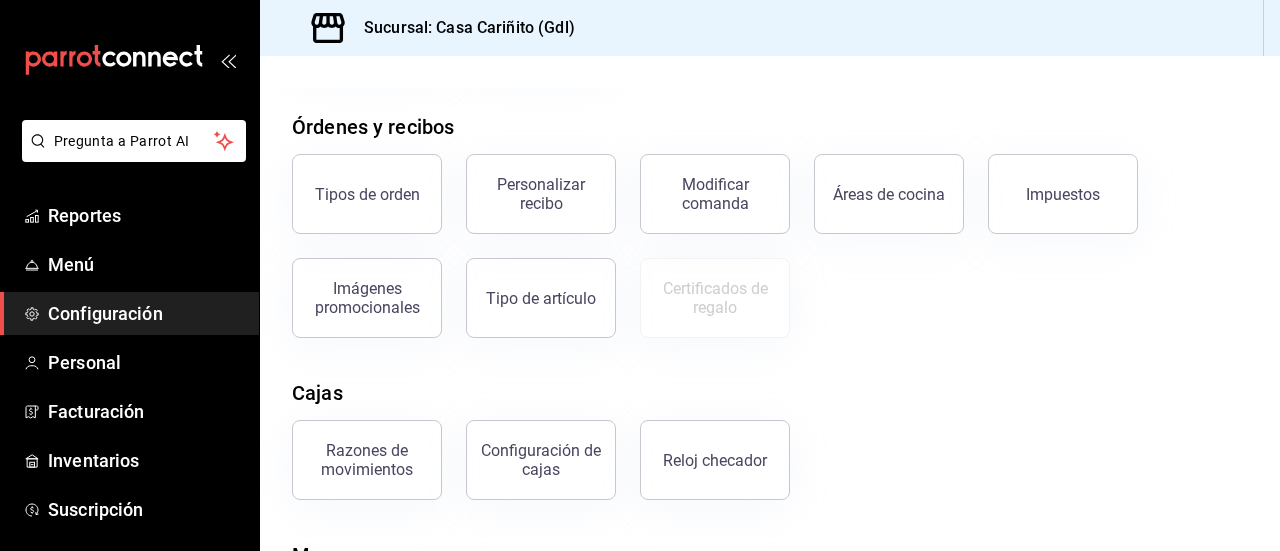 click on "Elige la opción que deseas configurar Pagos Formas de pago Descuentos Razones de cancelación Cargos por servicio Comisiones de integraciones Retención y propina Pay Órdenes y recibos Tipos de orden Personalizar recibo Modificar comanda Áreas de cocina Impuestos Imágenes promocionales Tipo de artículo Certificados de regalo Cajas Razones de movimientos Configuración de cajas Reloj checador Mesas Áreas de servicio Mesas Configuración de mesa" at bounding box center [770, 223] 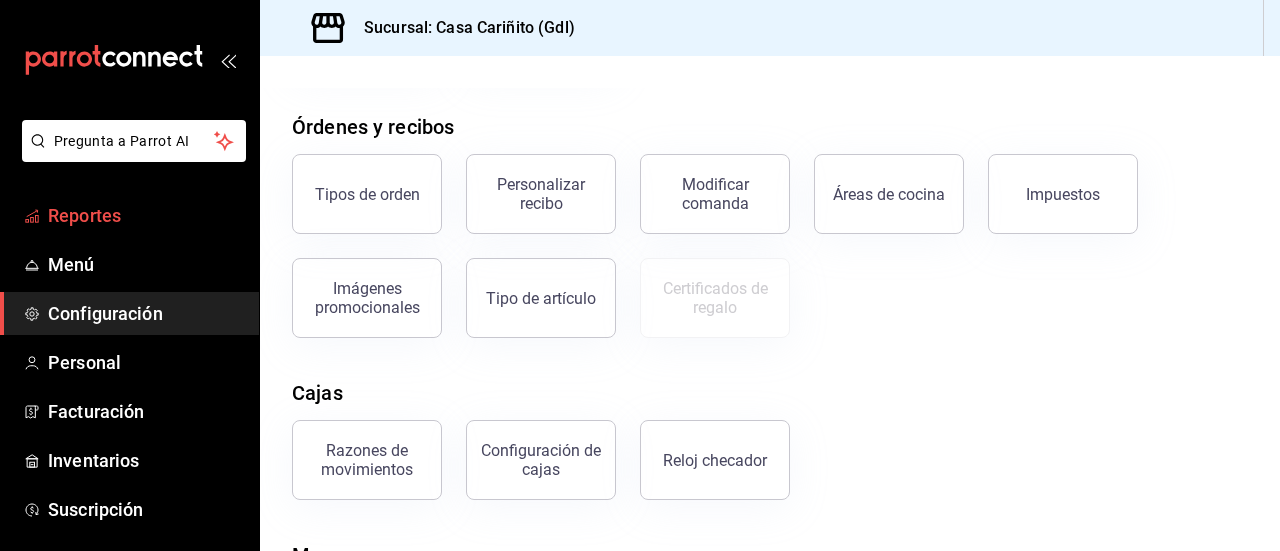 click on "Reportes" at bounding box center (145, 215) 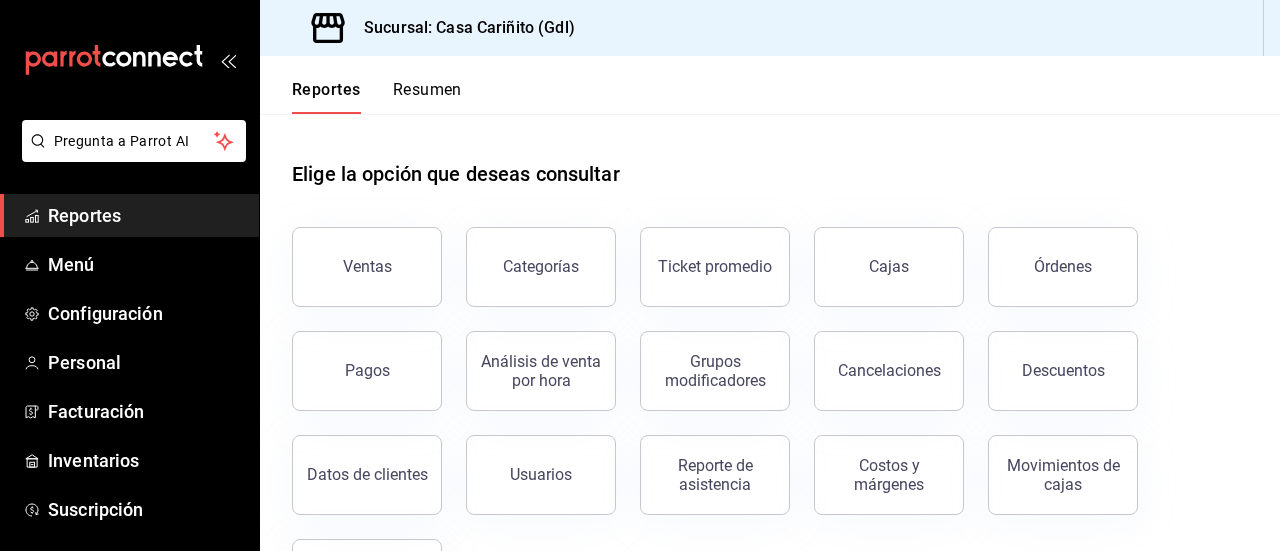 click on "Elige la opción que deseas consultar" at bounding box center [770, 158] 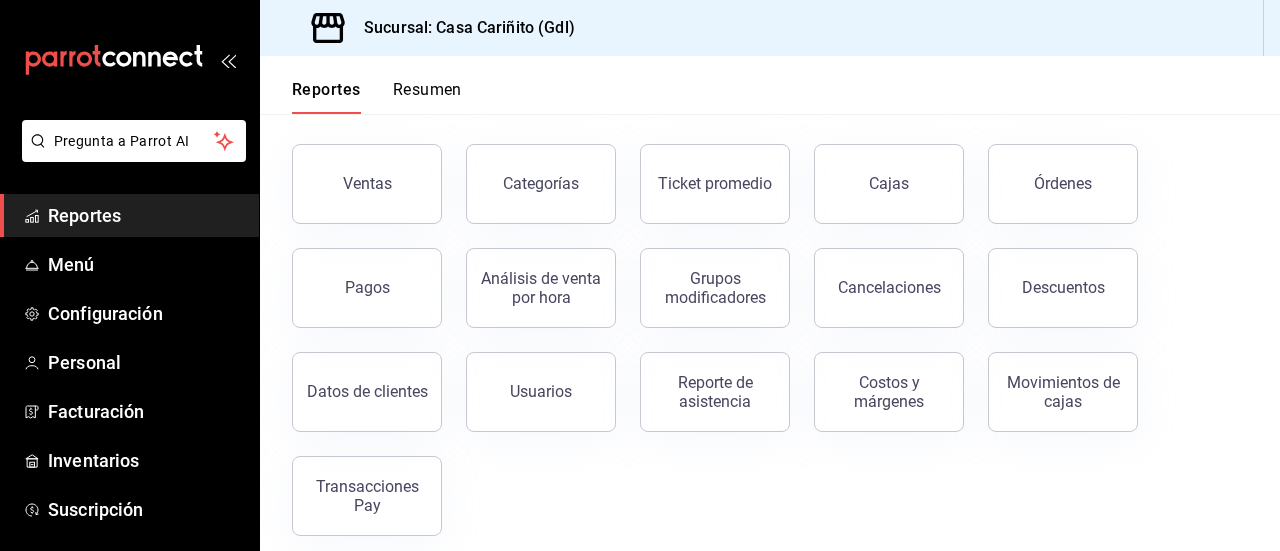 scroll, scrollTop: 99, scrollLeft: 0, axis: vertical 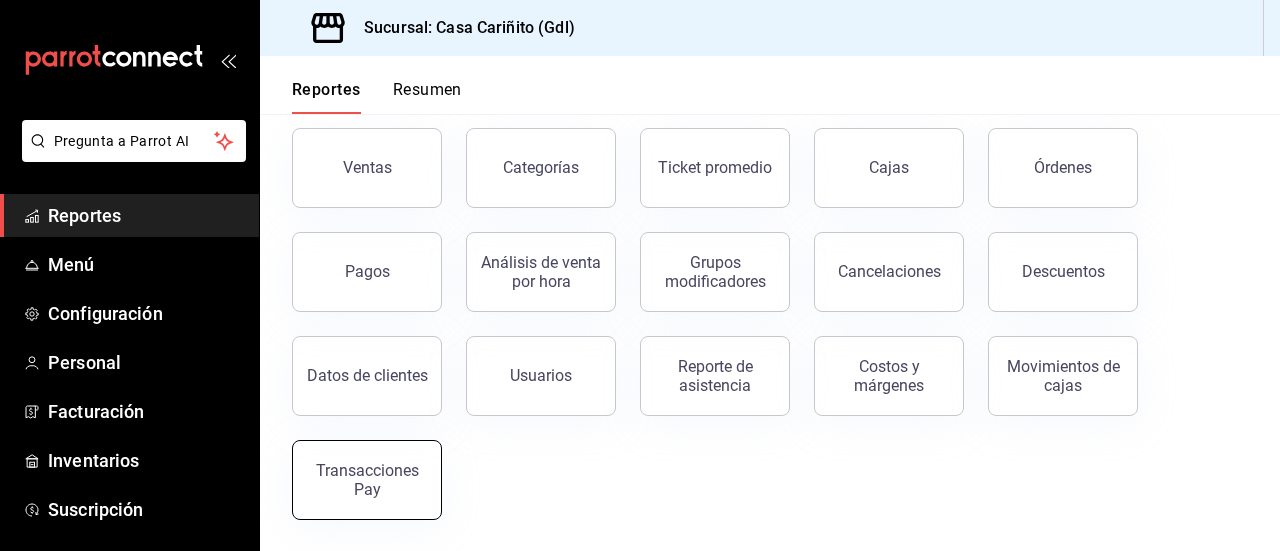 click on "Transacciones Pay" at bounding box center [367, 480] 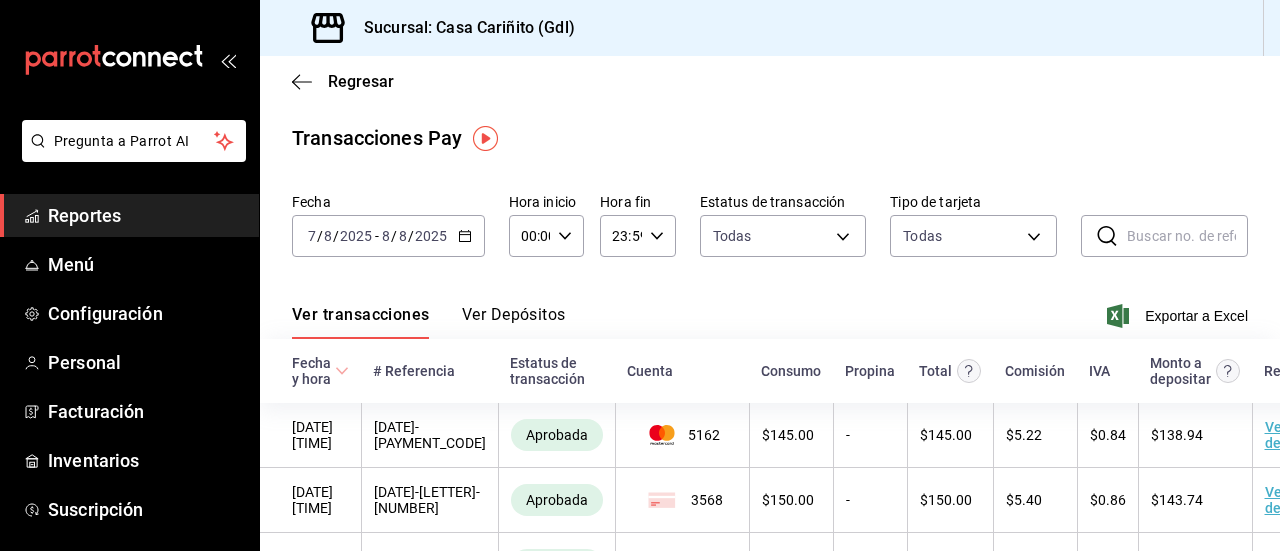 click on "Regresar Transacciones Pay Fecha [DATE] - [DATE] Hora inicio 00:00 Hora inicio Hora fin 23:59 Hora fin Estatus de transacción Todas approved,failed,canceled,reversed,refunded Tipo de tarjeta Todas AMERICAN_EXPRESS,MASTERCARD,VISA,DISCOVER,UNDEFINED ​ ​ Ver transacciones Ver Depósitos Exportar a Excel Fecha y hora # Referencia Estatus de transacción Cuenta Consumo Propina Total Comisión IVA Monto a depositar Resumen [DATE] [TIME] [PAYMENT_CODE] Aprobada 5162 $ 145.00 - $ 145.00 $ 5.22 $ 0.84 $ 138.94 Ver detalle [DATE] [TIME] [PAYMENT_CODE] Aprobada 3568 $ 150.00 - $ 150.00 $ 5.40 $ 0.86 $ 143.74 Ver detalle [DATE] [TIME] [PAYMENT_CODE] Aprobada 3683 $ 70.20 - $ 70.20 $ 2.53 $ 0.40 $ 67.27 Ver detalle [DATE] [TIME] [PAYMENT_CODE] Aprobada 6950 $ 103.50 - $ 103.50 $ 3.73 $ 0.60 $ 99.18 Ver detalle [DATE] [TIME] [PAYMENT_CODE] Aprobada 7563 $ 130.00 $ 6.50 $ 136.50 $ 4.91 $ 0.79 $ 130.80 Ver detalle [DATE] [TIME] [PAYMENT_CODE] Aprobada 9616 $ 225.00 -" at bounding box center (770, 570) 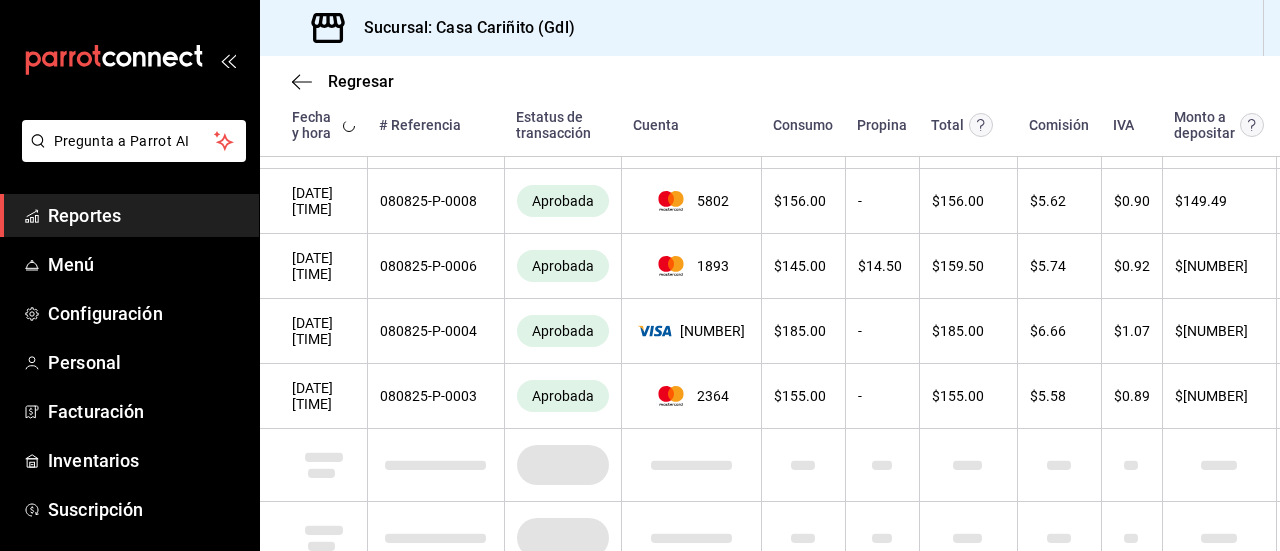 scroll, scrollTop: 1298, scrollLeft: 0, axis: vertical 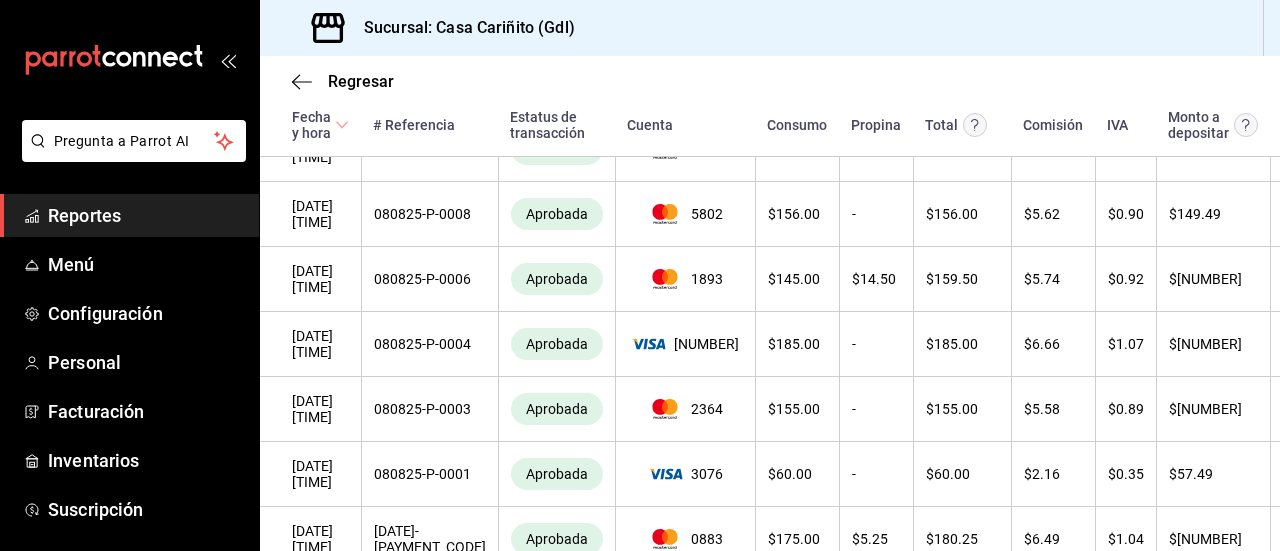 click on "Reportes" at bounding box center [145, 215] 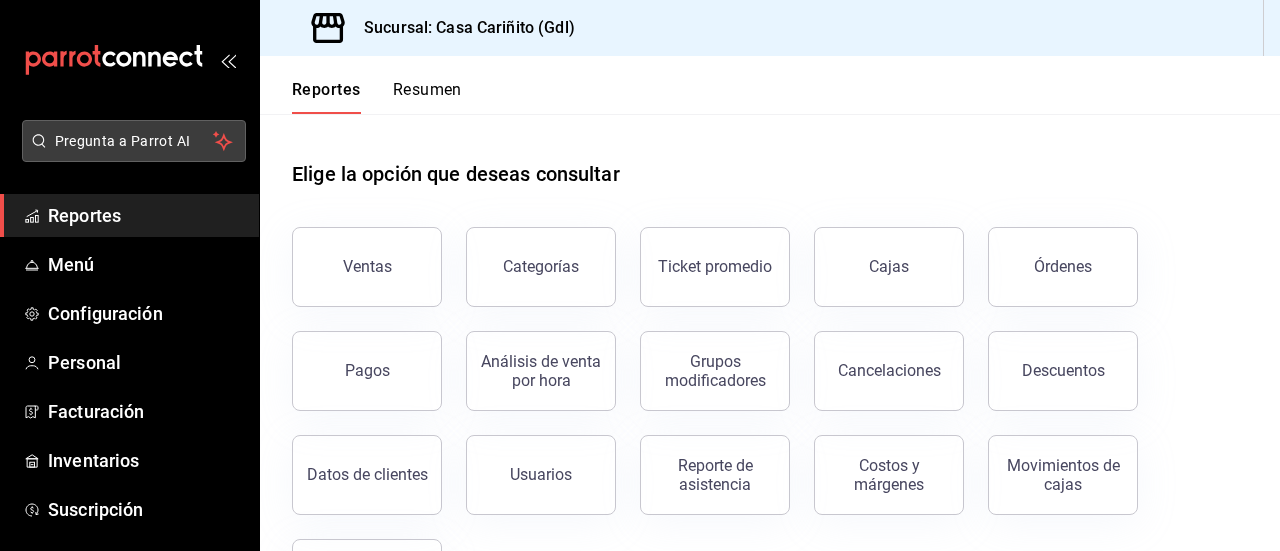 click on "Pregunta a Parrot AI" at bounding box center [134, 141] 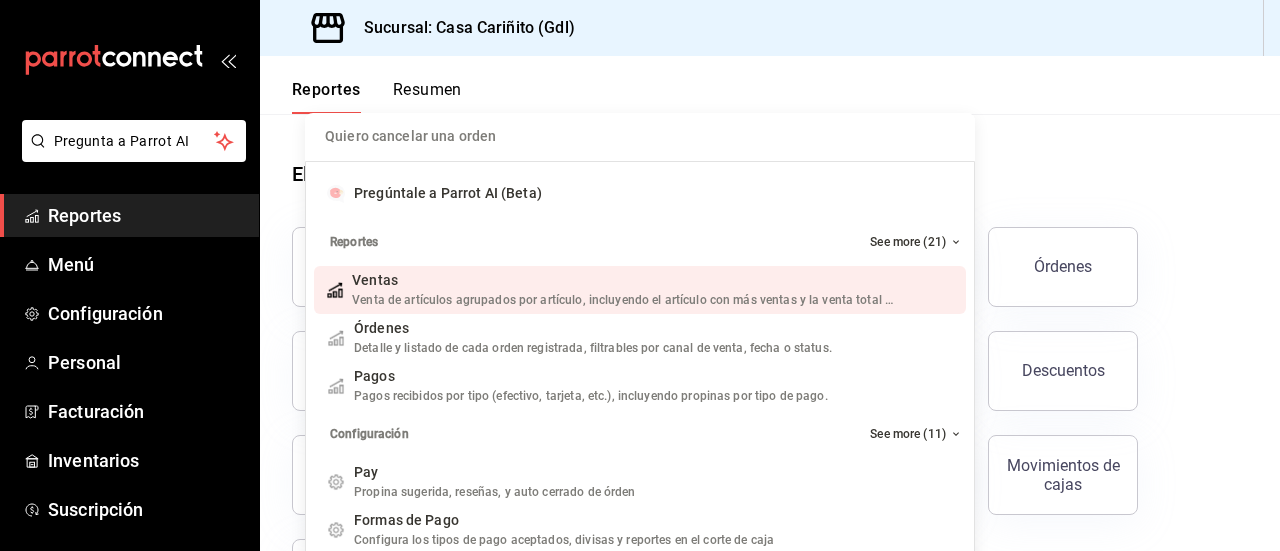 click on "Quiero cancelar una orden Pregúntale a Parrot AI (Beta) Reportes See more (21) Ventas Venta de artículos agrupados por artículo, incluyendo el artículo con más ventas y la venta total por periodo. Add shortcut Órdenes Detalle y listado de cada orden registrada, filtrables por canal de venta, fecha o status. Add shortcut Pagos Pagos recibidos por tipo (efectivo, tarjeta, etc.), incluyendo propinas por tipo de pago. Add shortcut Configuración See more (11) Pay Propina sugerida, reseñas, y auto cerrado de órden Add shortcut Formas de Pago Configura los tipos de pago aceptados, divisas y reportes en el corte de caja Add shortcut Descuentos Configura los descuentos aplicables a órdenes o artículos en el restaurante. Add shortcut Personal Roles Administra los roles de permisos disponibles en tu restaurante Add shortcut Usuarios Administra los usuarios, sus accesos y permisos así como notificaciones. Add shortcut Referidos Referidos Refiérenos a través de WhatsApp y recibe 1 mes gratis de suscripción" at bounding box center [640, 275] 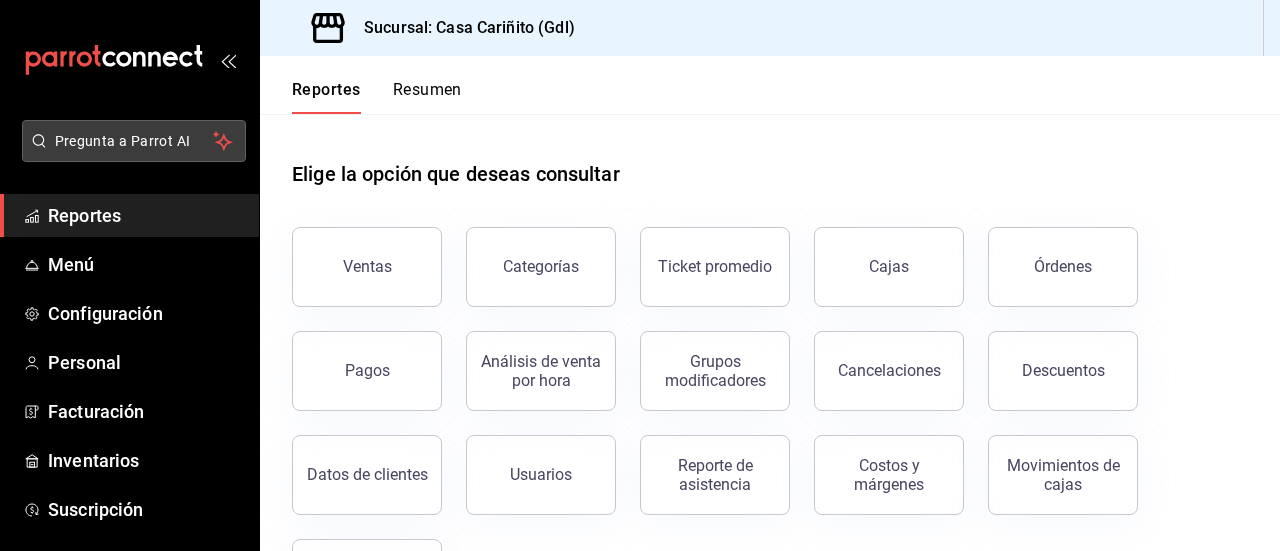 click on "Pregunta a Parrot AI" at bounding box center [134, 141] 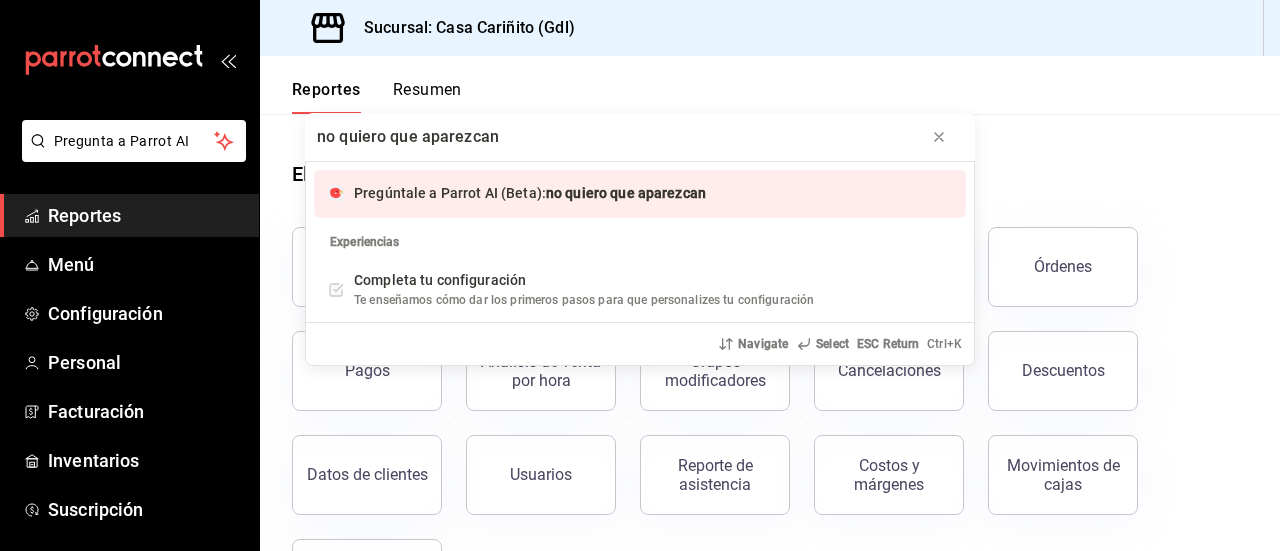type on "no quiero que aparezcan" 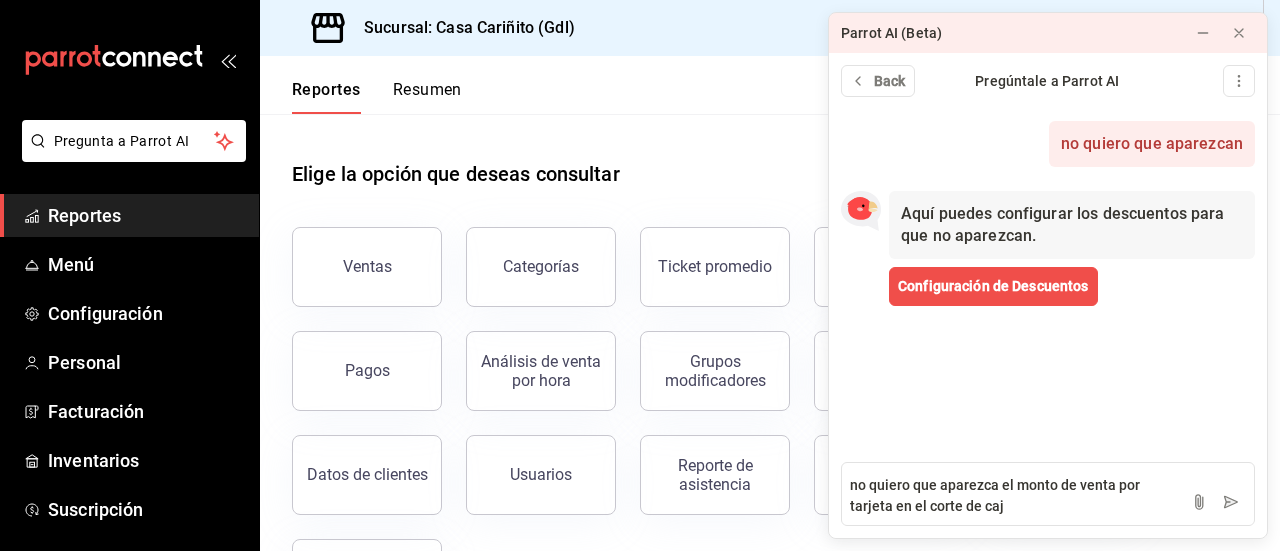 type on "no quiero que aparezca el monto de venta por tarjeta en el corte de caja" 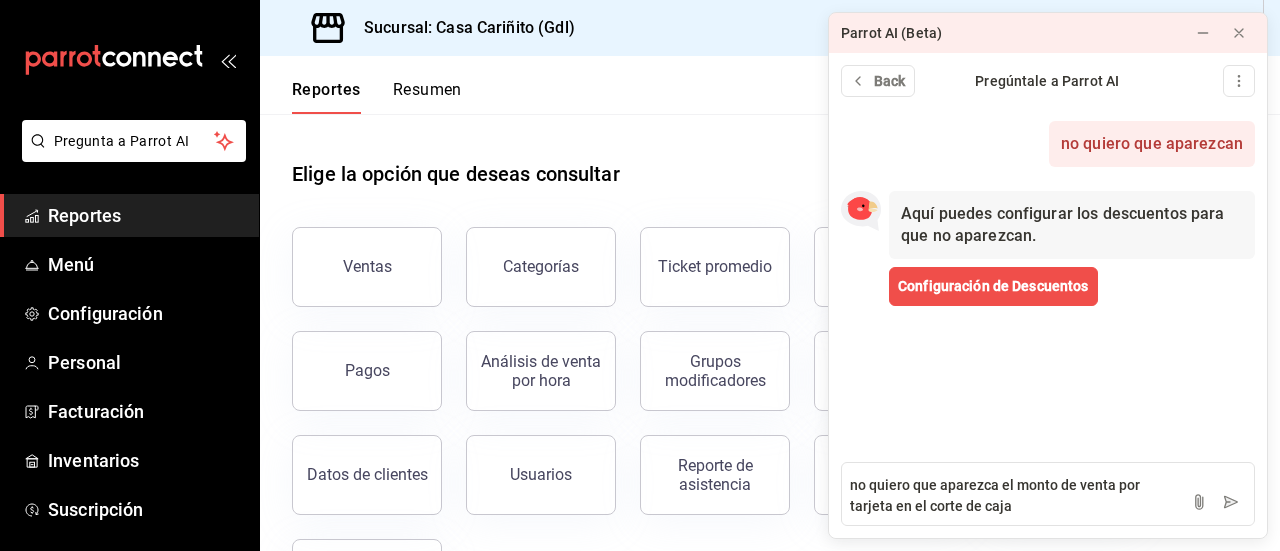 type 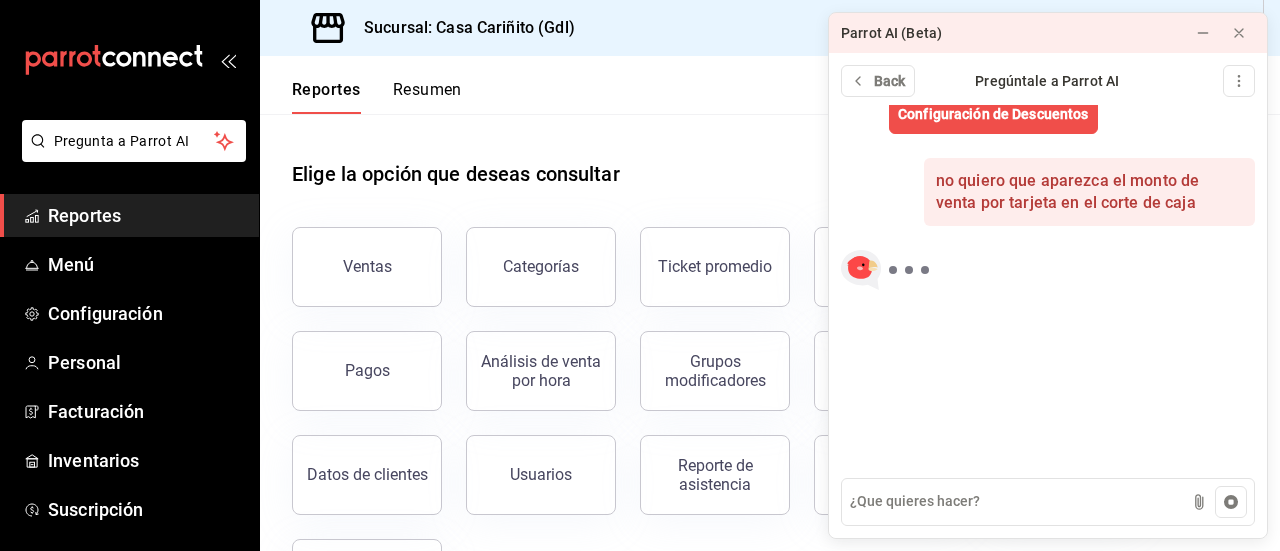 scroll, scrollTop: 173, scrollLeft: 0, axis: vertical 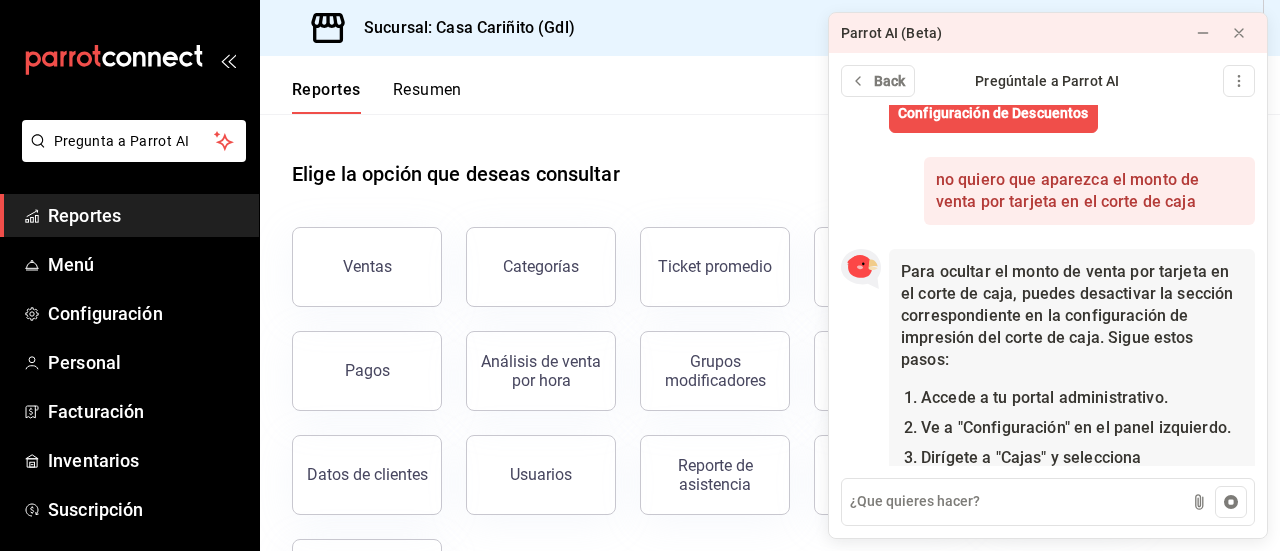 click on "P a r a   o c u l t a r   e l   m o n t o   d e   v e n t a   p o r   t a r j e t a   e n   e l   c o r t e   d e   c a j a ,   p u e d e s   d e s a c t i v a r   l a   s e c c i ó n   c o r r e s p o n d i e n t e   e n   l a   c o n f i g u r a c i ó n   d e   i m p r e s i ó n   d e l   c o r t e   d e   c a j a .   S i g u e   e s t o s   p a s o s :
A c c e d e   a   t u   p o r t a l   a d m i n i s t r a t i v o .
V e   a   " C o n f i g u r a c i ó n "   e n   e l   p a n e l   i z q u i e r d o .
D i r í g e t e   a   " C a j a s "   y   s e l e c c i o n a   " C o n f i g u r a c i ó n   d e   c a j a s " .
E n   l a   s e c c i ó n   d e   i m p r e s i ó n ,   d e s a c t i v a   l a   s e c c i ó n   d e   " T i p o s   d e   p a g o " .
E s t o   e v i t a r á   q u e   s e   i n c l u y a   e n   e l   t i c k e t   i m p r e s o .
Accede a tu portal administrativo.
Ve a "Configuración" en el panel izquierdo." at bounding box center [1048, 446] 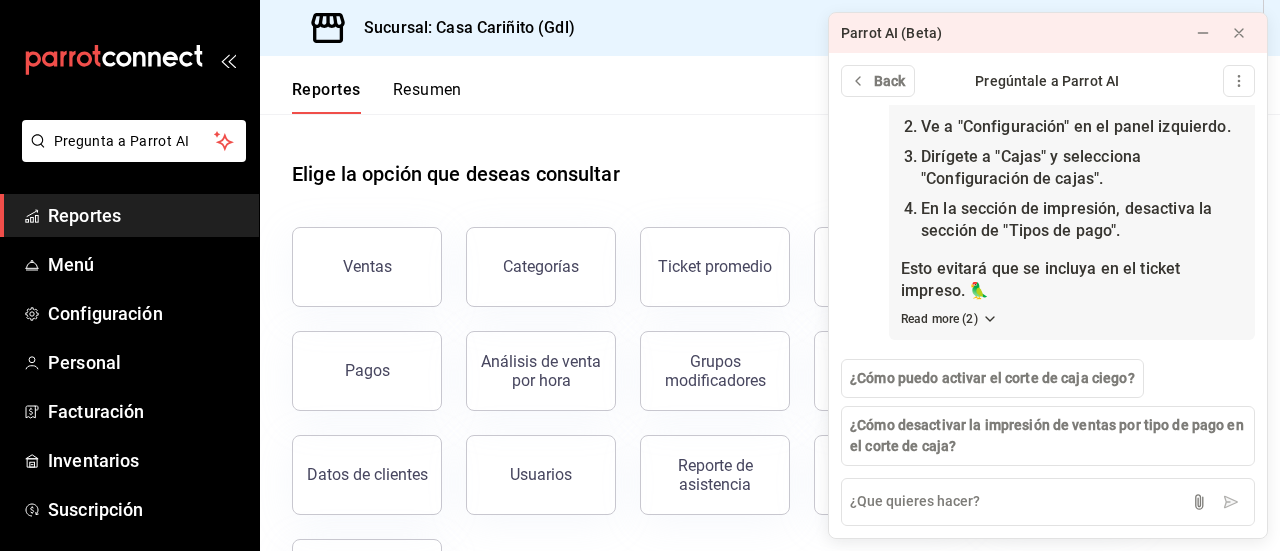 scroll, scrollTop: 493, scrollLeft: 0, axis: vertical 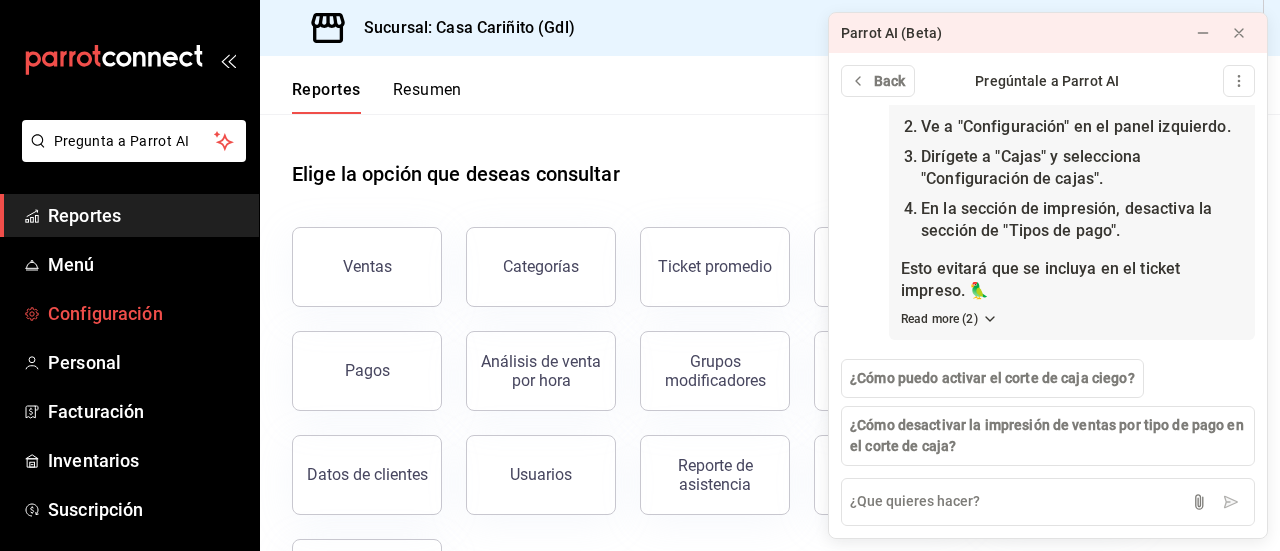 click on "Configuración" at bounding box center (145, 313) 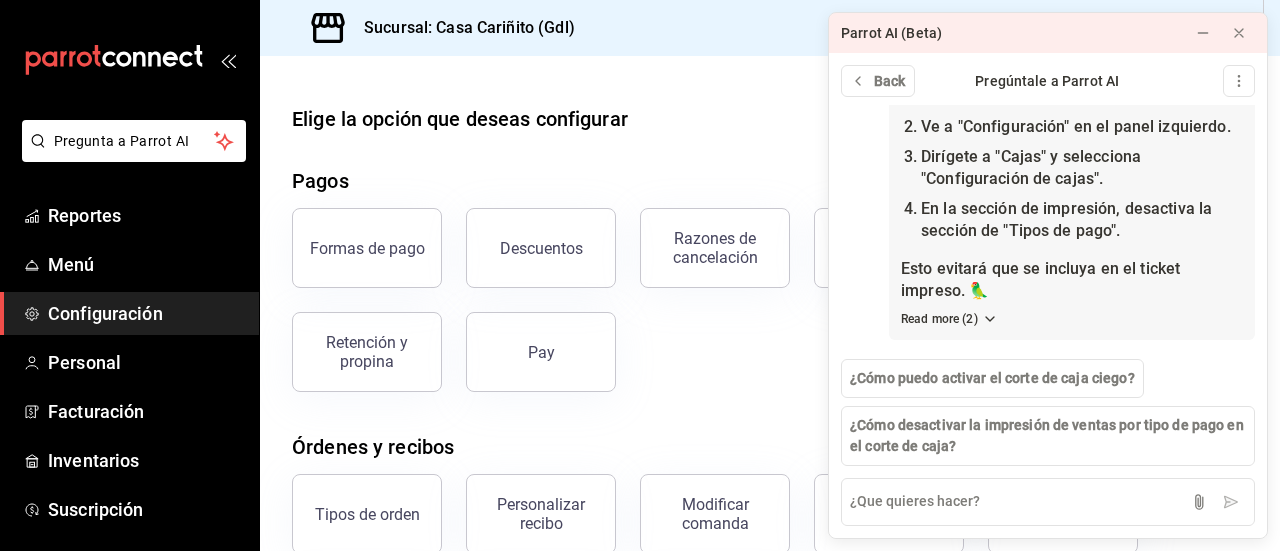 click on "Formas de pago Descuentos Razones de cancelación Cargos por servicio Comisiones de integraciones Retención y propina Pay" at bounding box center (758, 288) 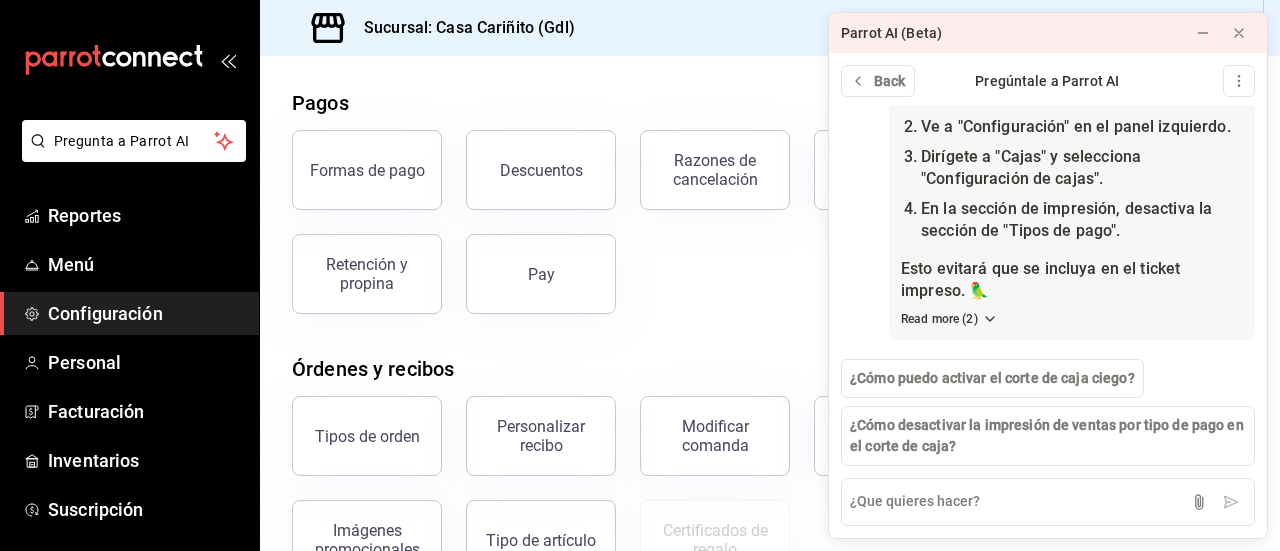 scroll, scrollTop: 80, scrollLeft: 0, axis: vertical 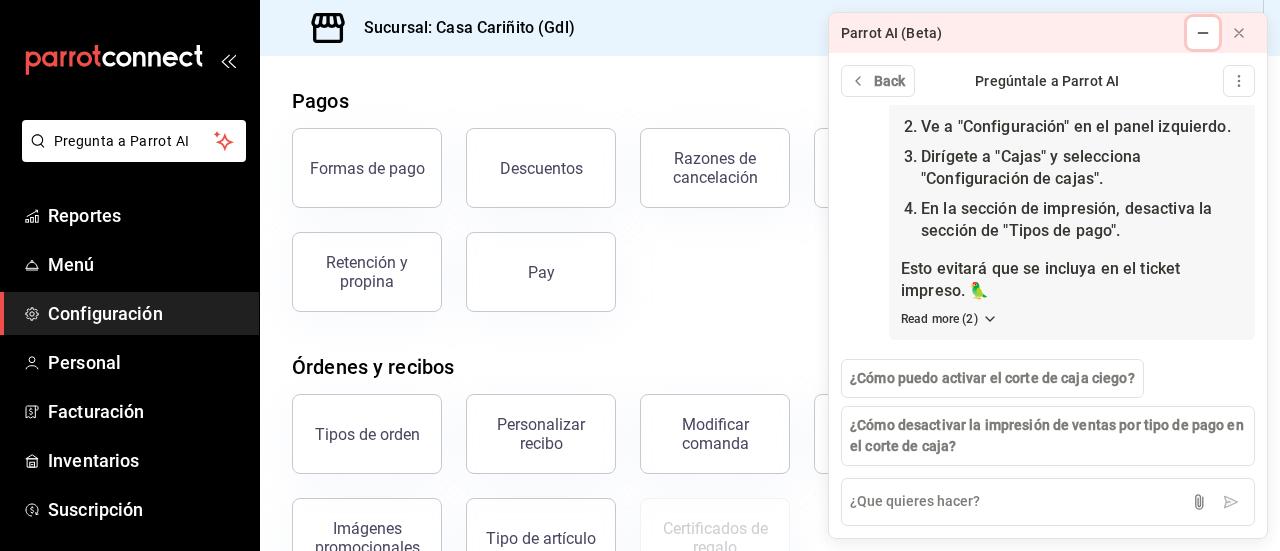 click 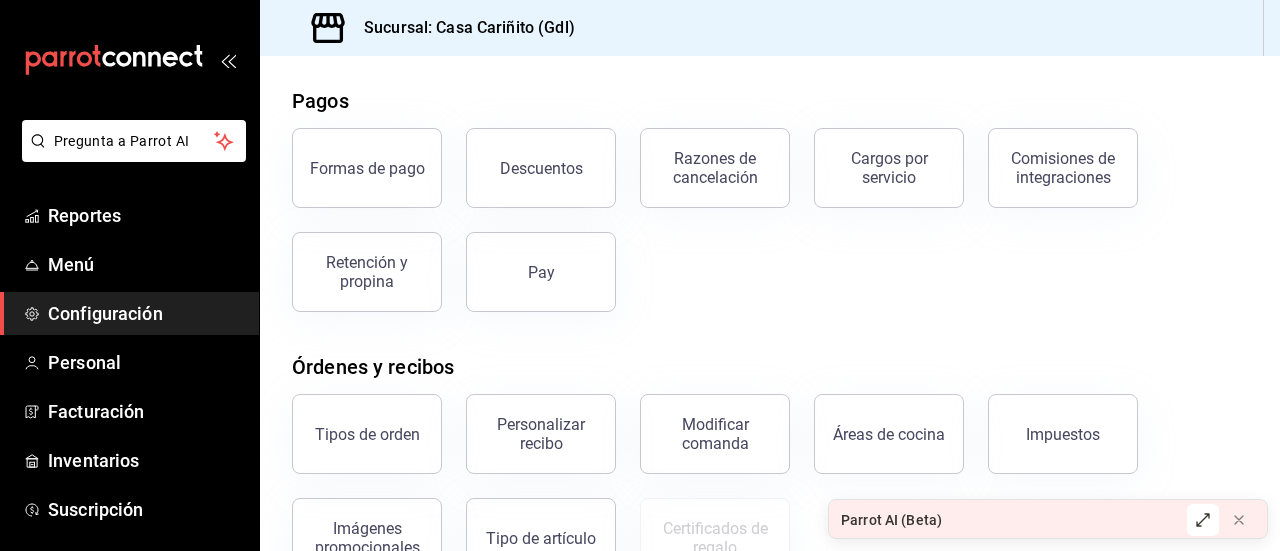 click on "Formas de pago Descuentos Razones de cancelación Cargos por servicio Comisiones de integraciones Retención y propina Pay" at bounding box center [758, 208] 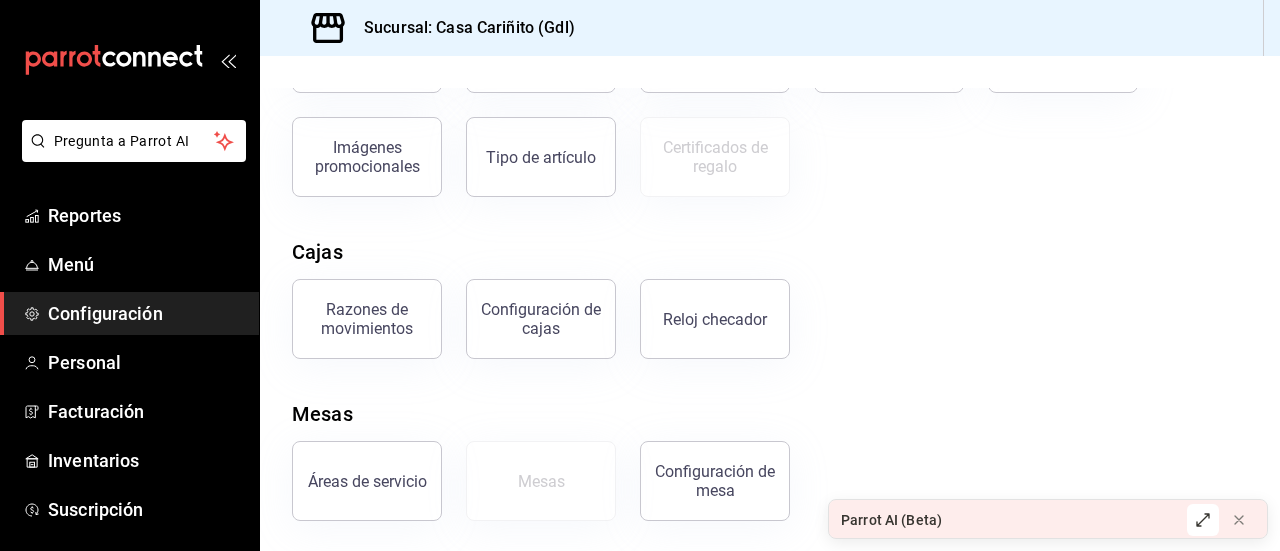 scroll, scrollTop: 462, scrollLeft: 0, axis: vertical 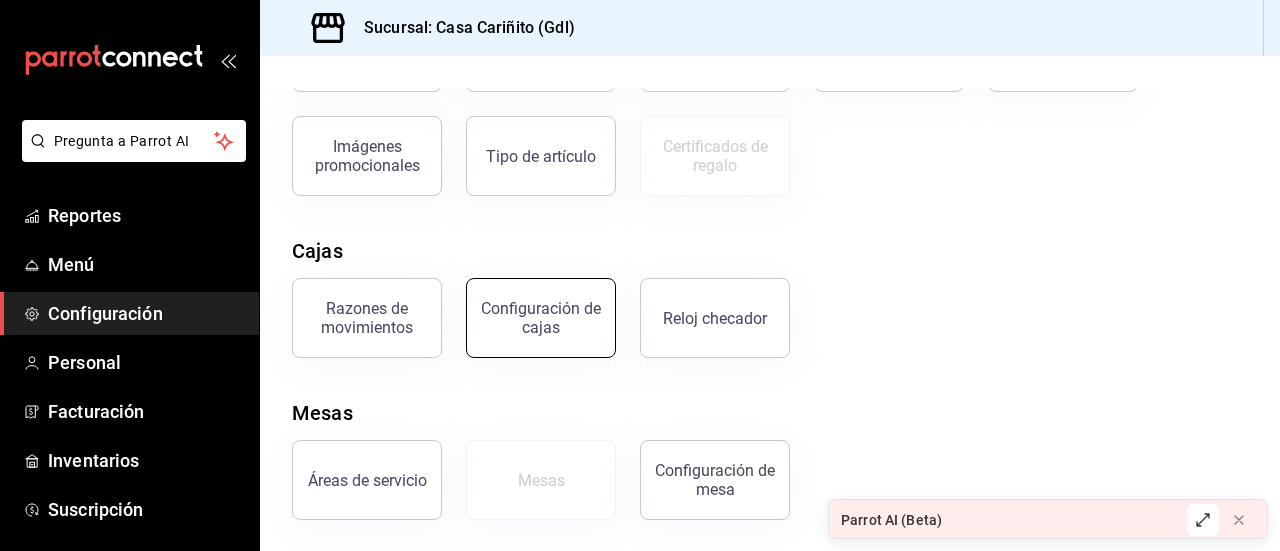click on "Configuración de cajas" at bounding box center (541, 318) 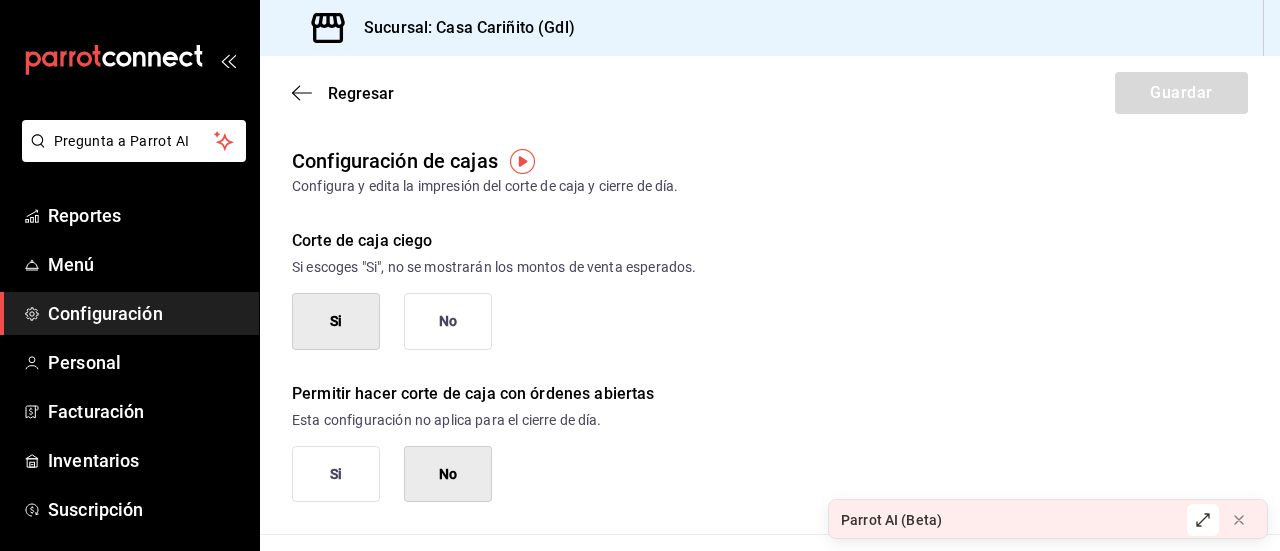 click on "Corte de caja ciego Si escoges "Si", no se mostrarán los montos de venta esperados. Si No" at bounding box center (754, 273) 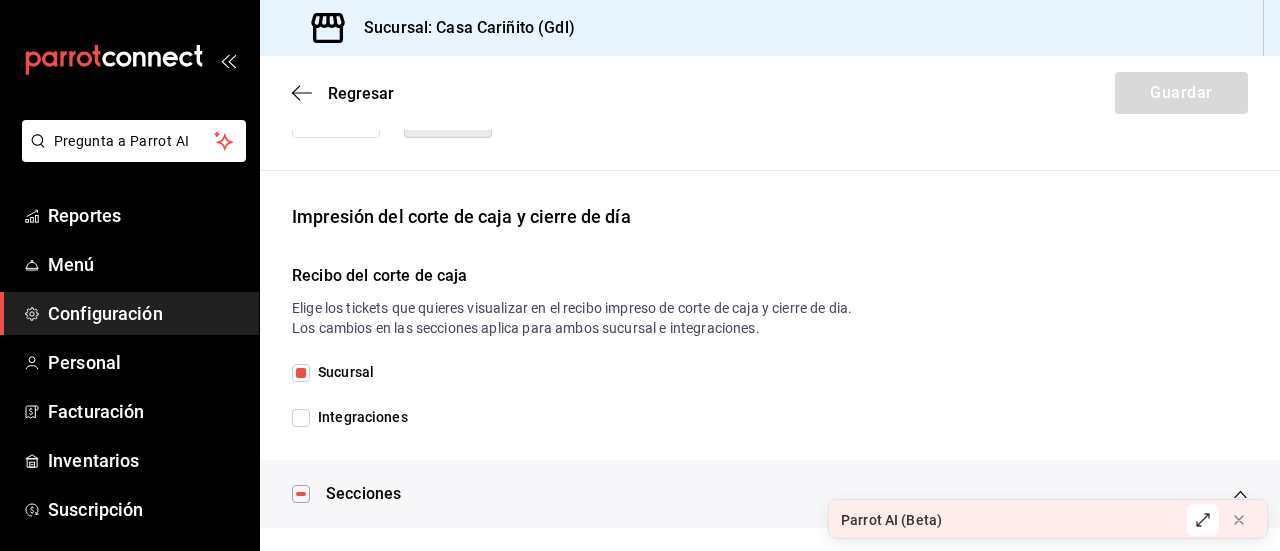 scroll, scrollTop: 343, scrollLeft: 0, axis: vertical 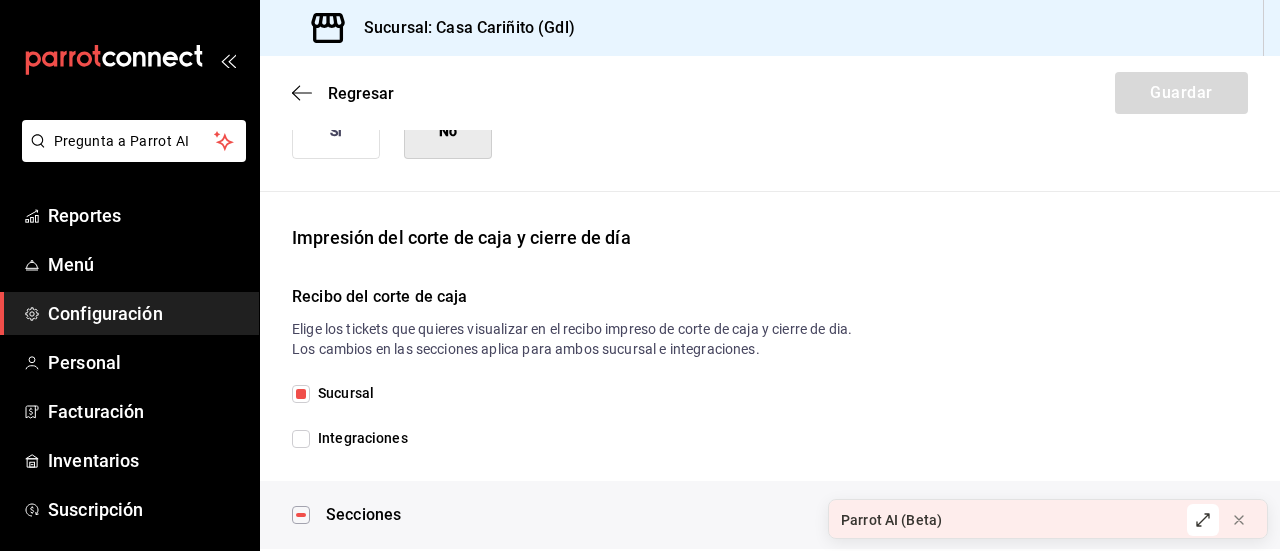 click on "Sucursal" at bounding box center [301, 394] 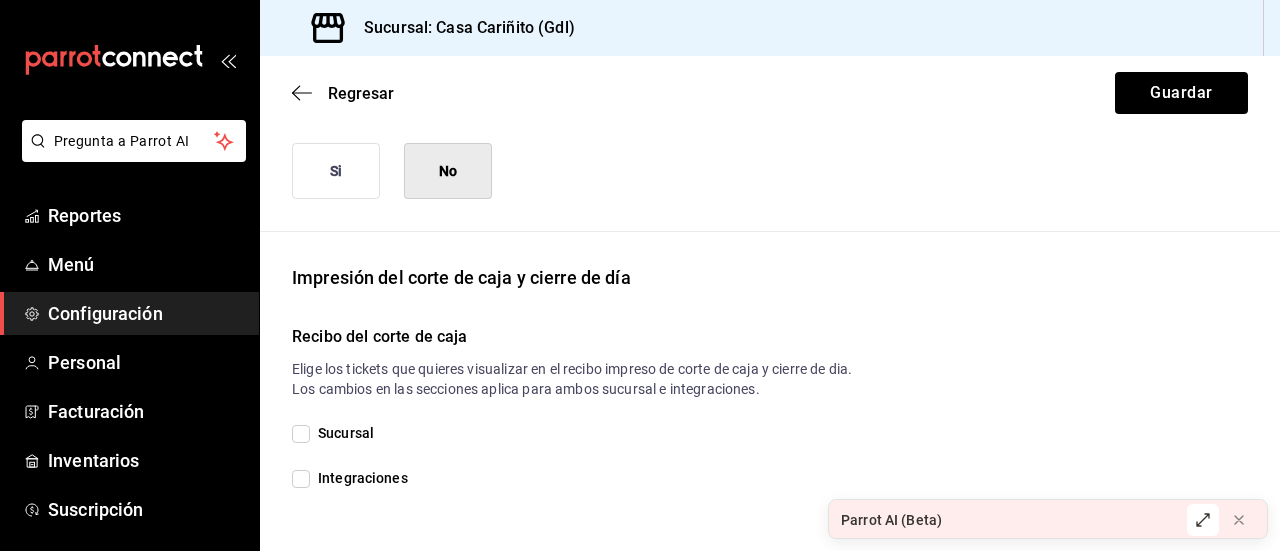 click on "Sucursal Integraciones" at bounding box center (770, 456) 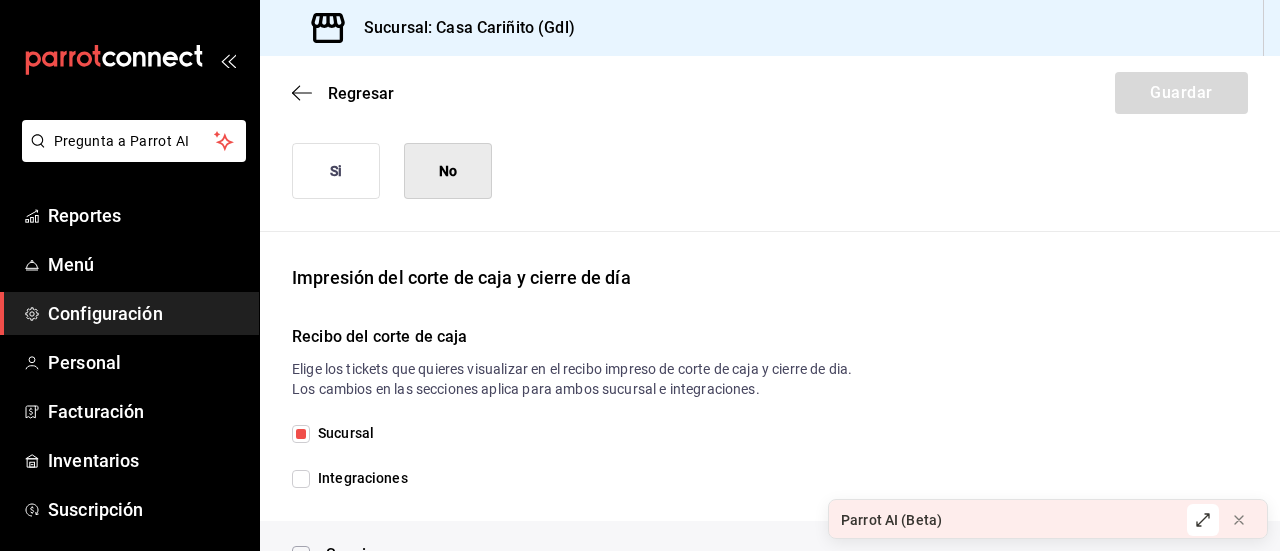 click on "Sucursal Integraciones" at bounding box center [770, 456] 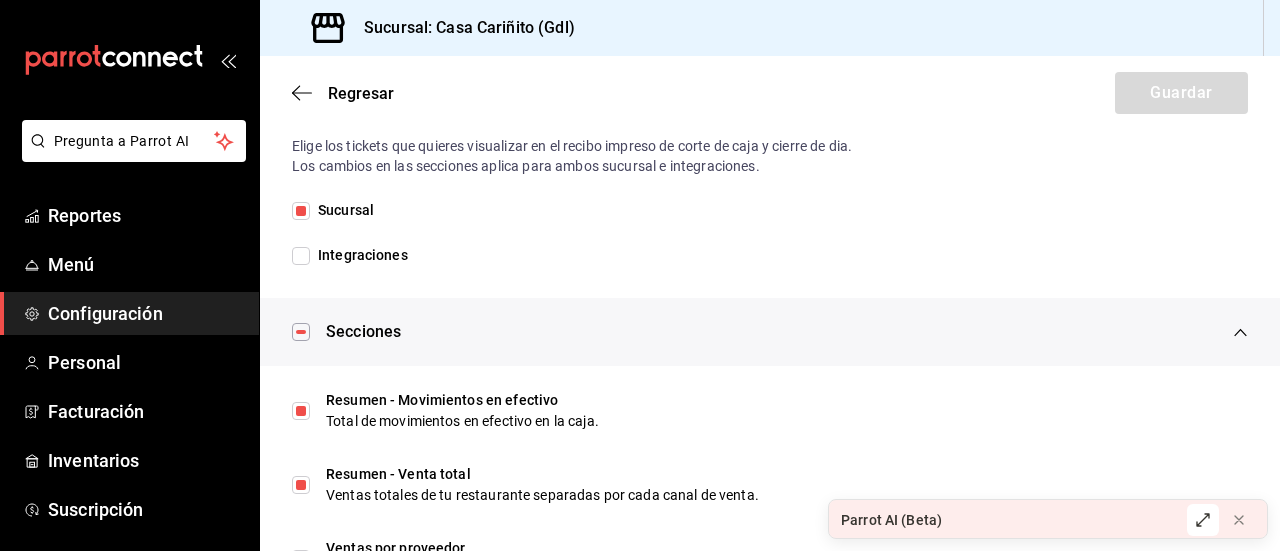 scroll, scrollTop: 543, scrollLeft: 0, axis: vertical 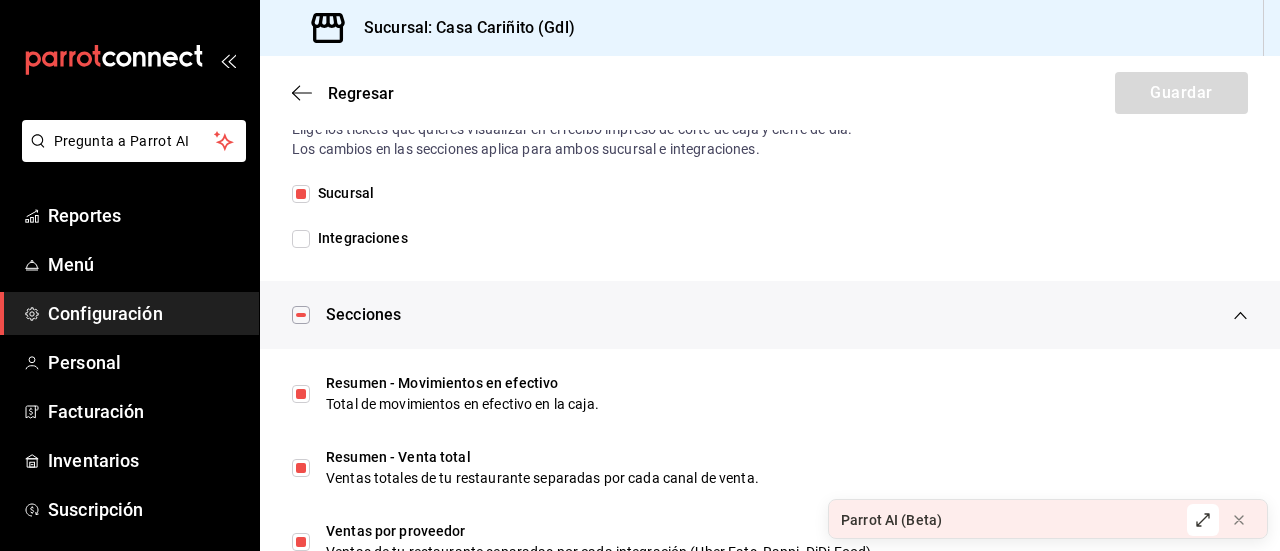 click on "Sucursal" at bounding box center [301, 194] 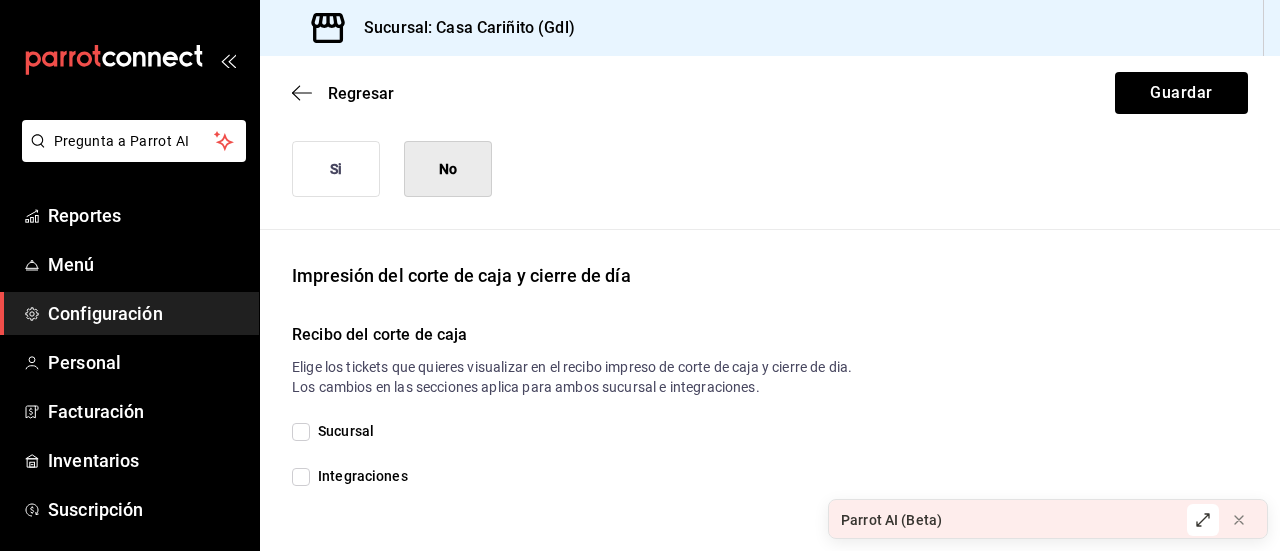 scroll, scrollTop: 303, scrollLeft: 0, axis: vertical 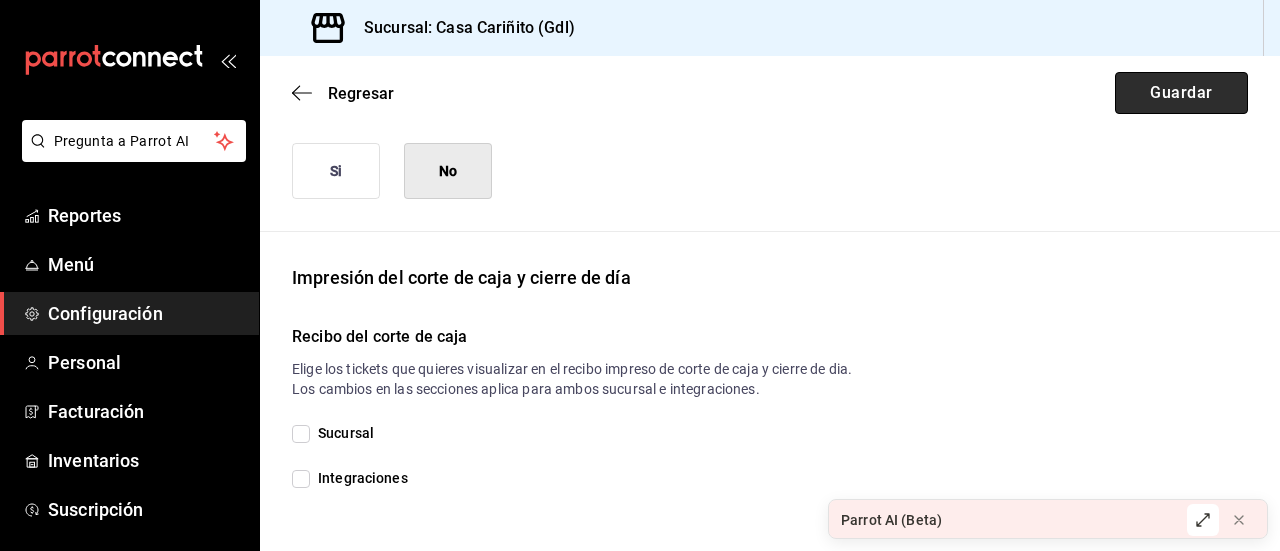 click on "Guardar" at bounding box center (1181, 93) 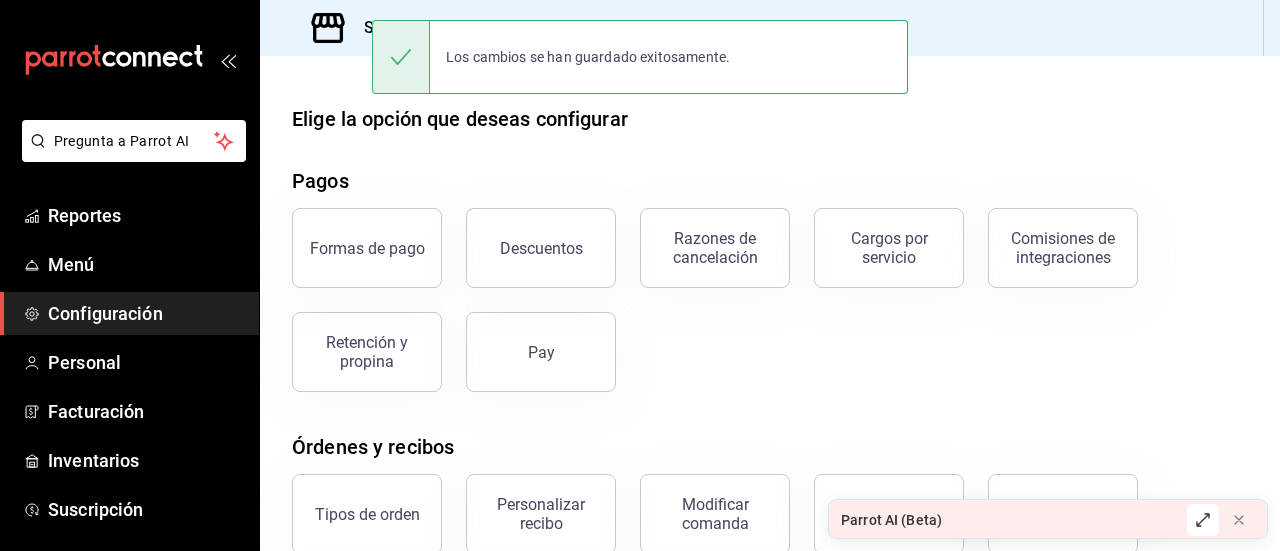 click on "Parrot AI (Beta)" at bounding box center (1002, 520) 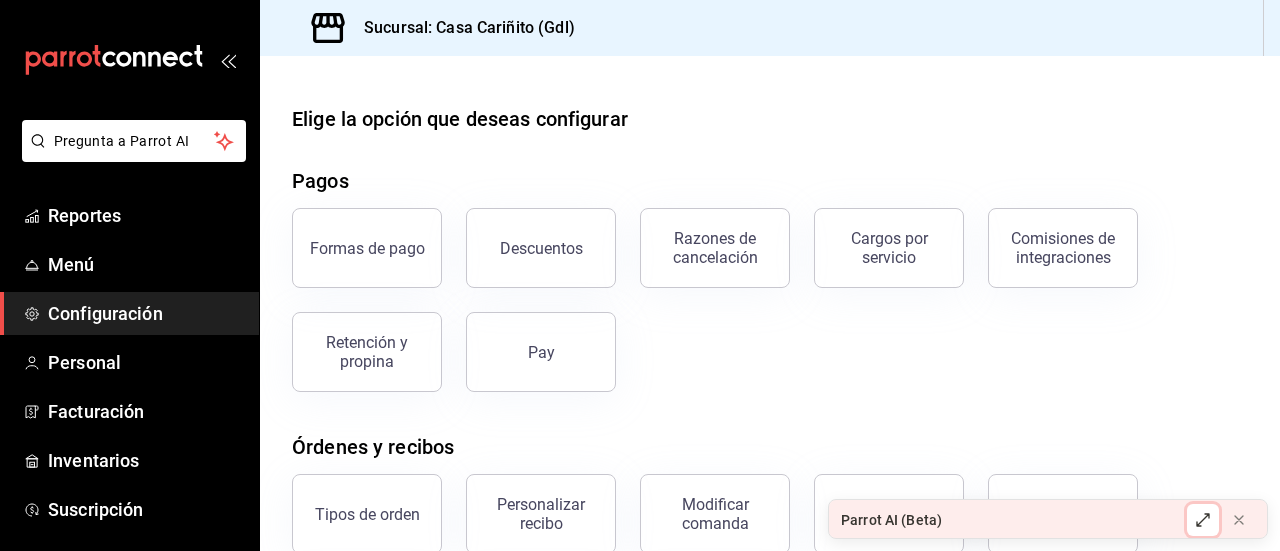 click 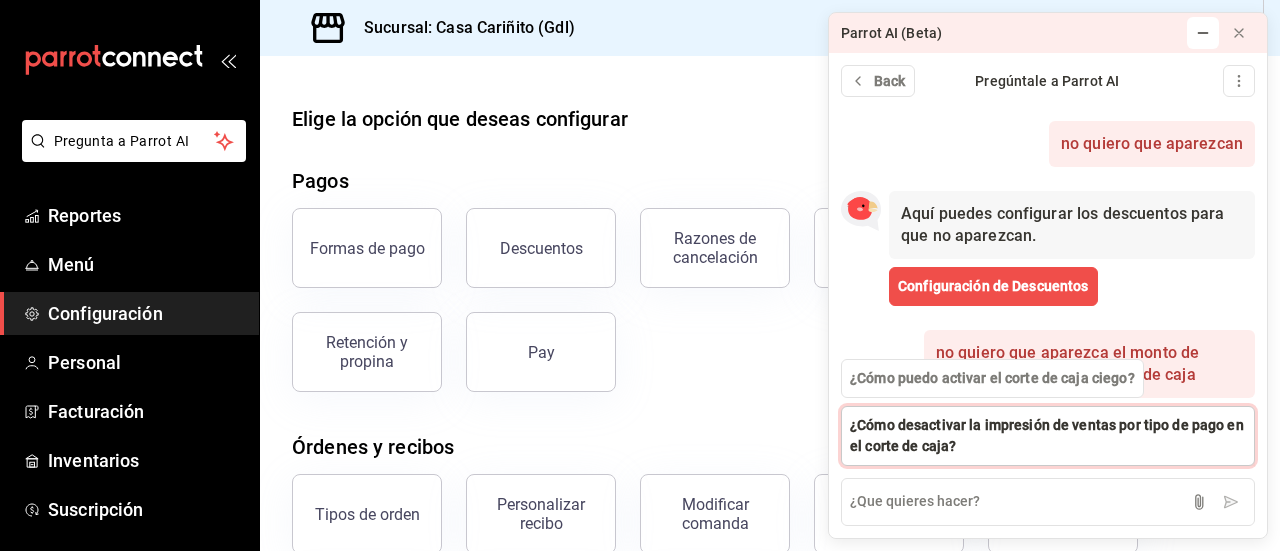 click on "¿Cómo desactivar la impresión de ventas por tipo de pago en el corte de caja?" at bounding box center [1048, 436] 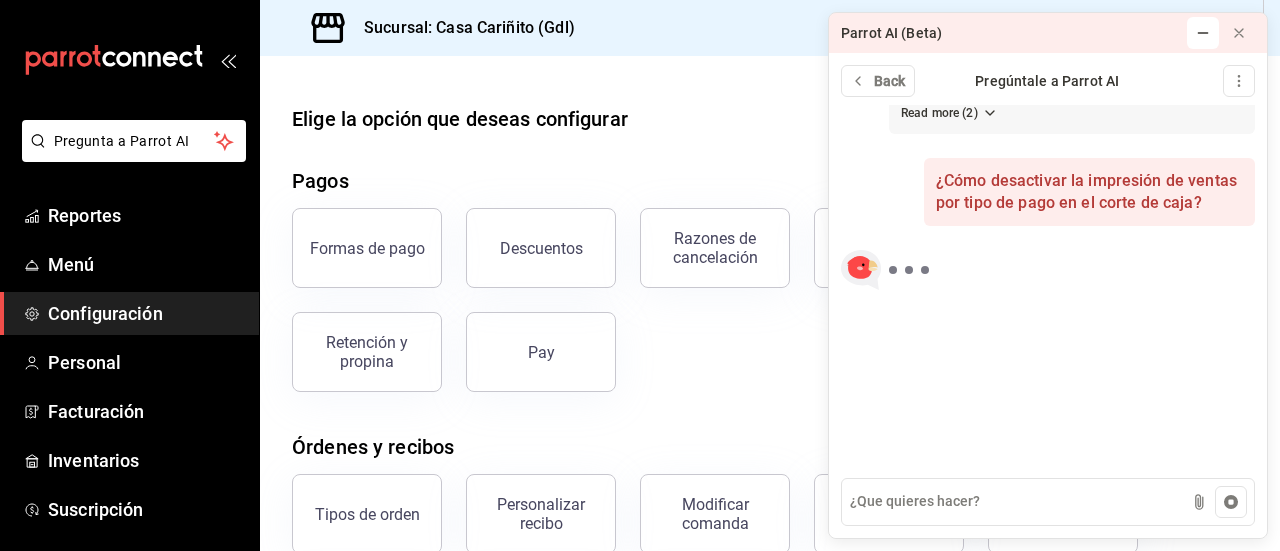 scroll, scrollTop: 725, scrollLeft: 0, axis: vertical 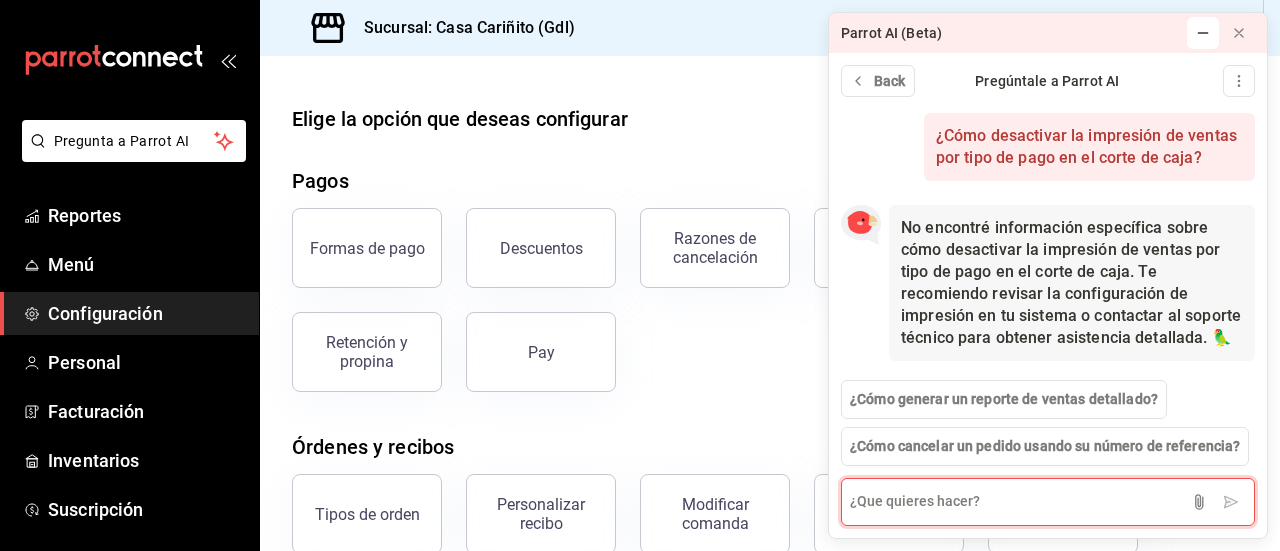 click at bounding box center [1048, 502] 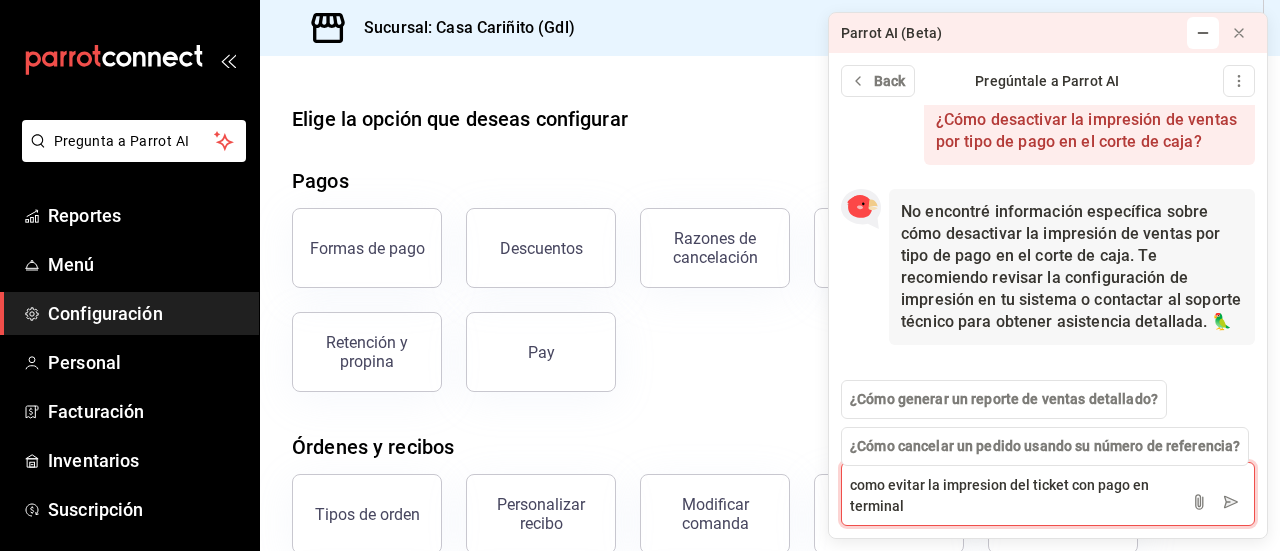 type on "como evitar la impresion del ticket con pago en terminal?" 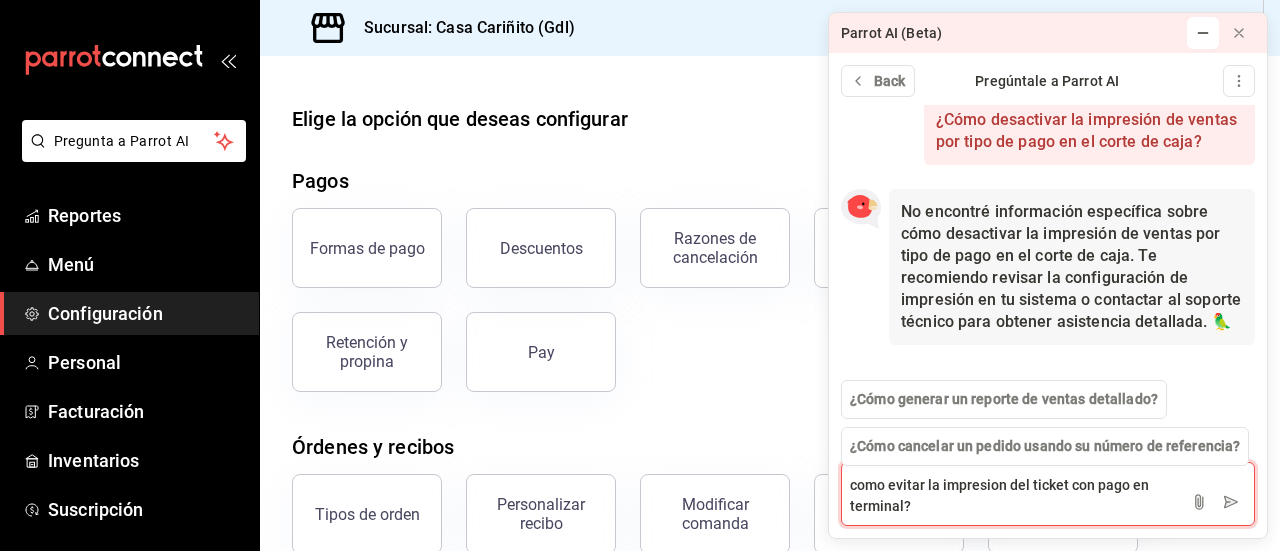 type 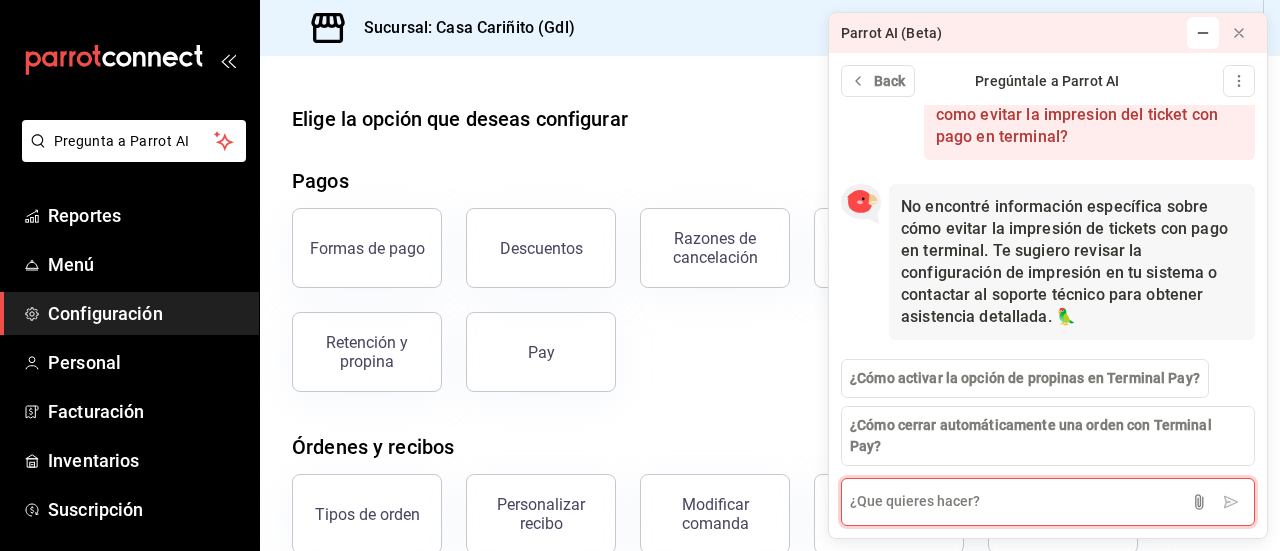 scroll, scrollTop: 1081, scrollLeft: 0, axis: vertical 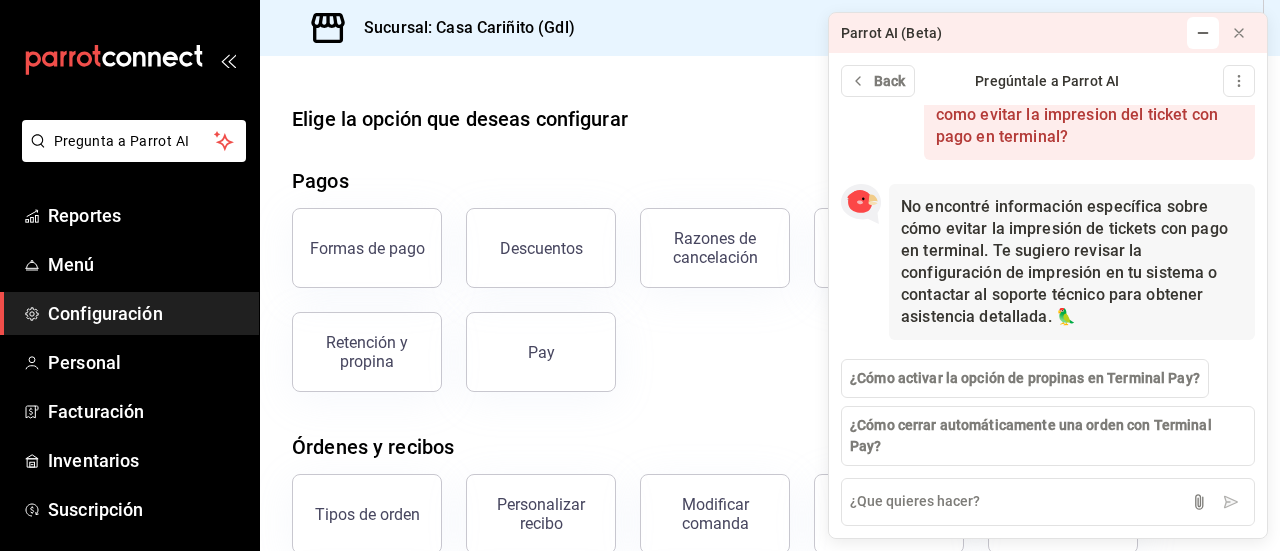 click on "Configuración" at bounding box center [145, 313] 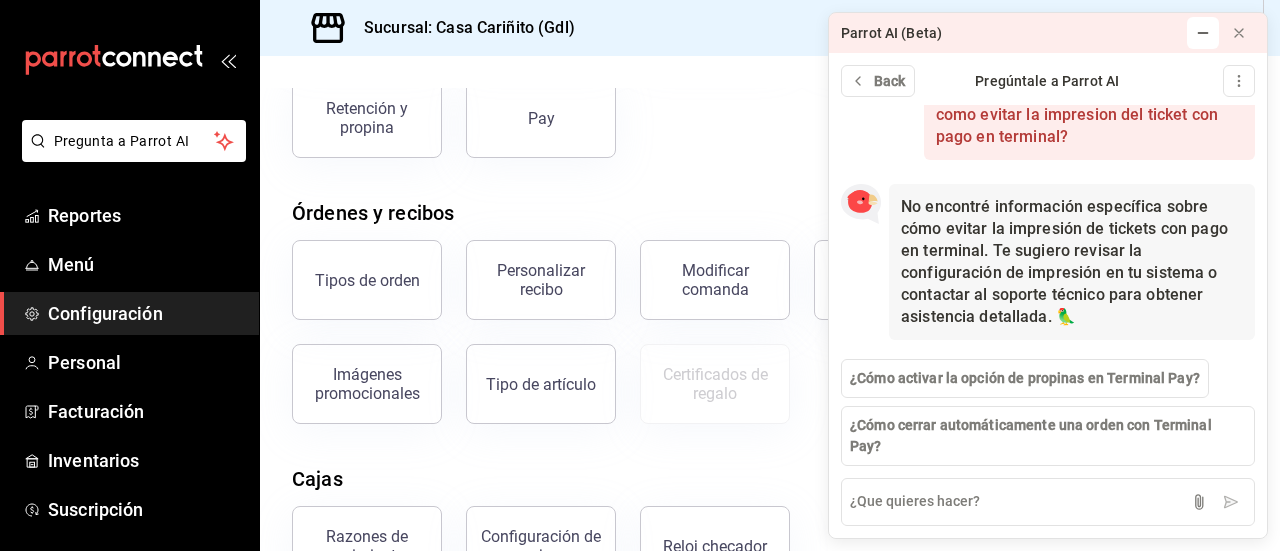 scroll, scrollTop: 280, scrollLeft: 0, axis: vertical 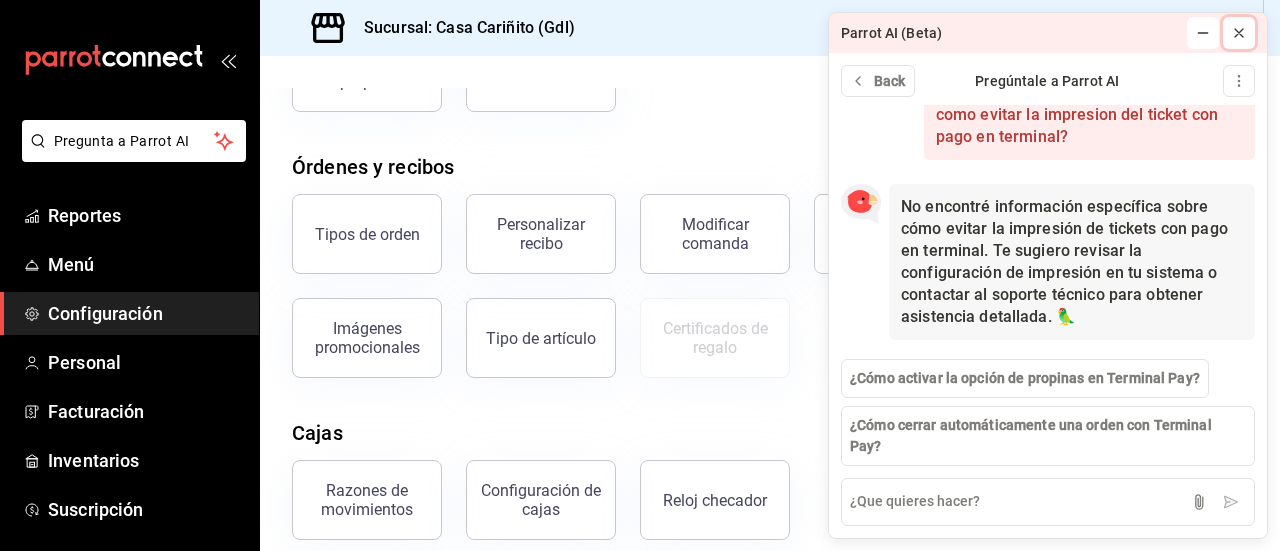 click at bounding box center (1239, 33) 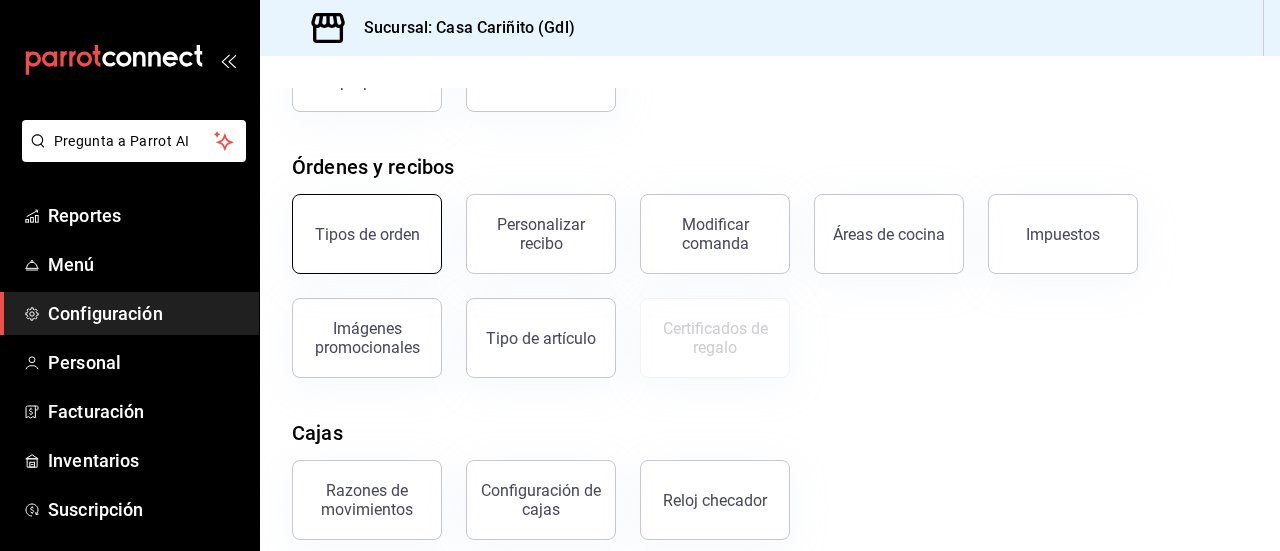 click on "Tipos de orden" at bounding box center [367, 234] 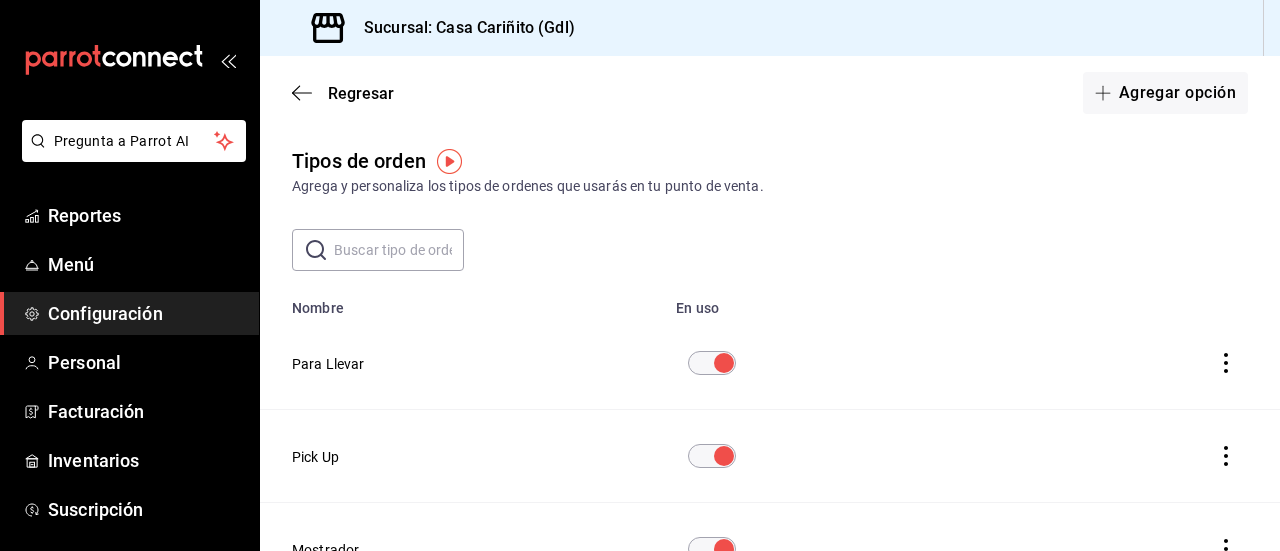click on "Tipos de orden Agrega y personaliza los tipos de ordenes que usarás en tu punto de venta. ​ ​ Lo sentimos, no pudimos cargar tu lista de tipos de ordenes. Reintentar Nombre En uso Para Llevar Pick Up Mostrador" at bounding box center [770, 398] 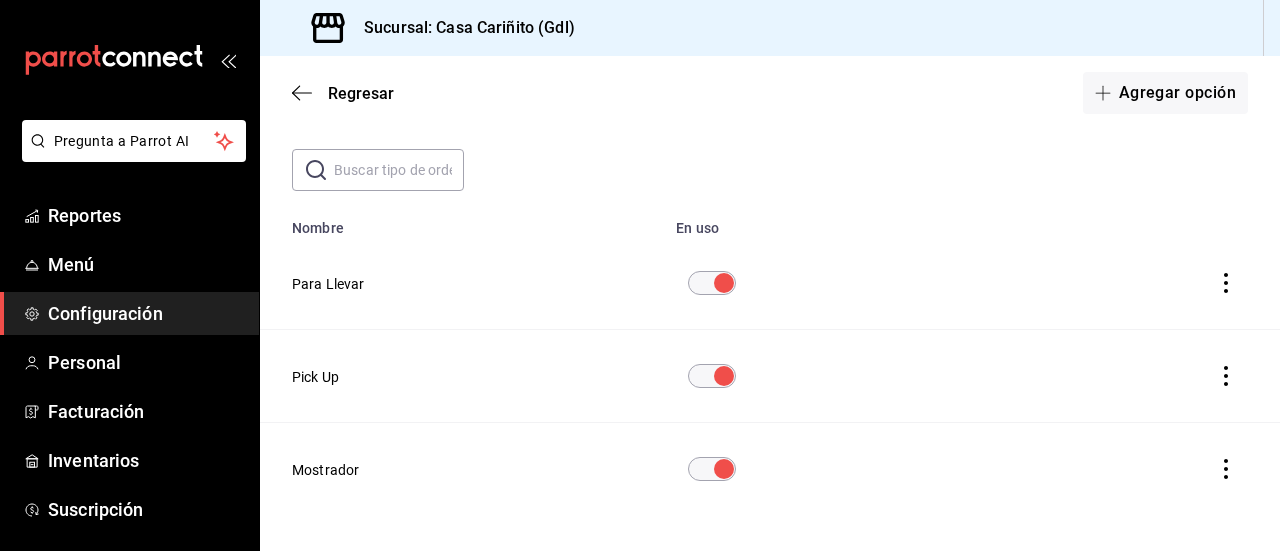 scroll, scrollTop: 131, scrollLeft: 0, axis: vertical 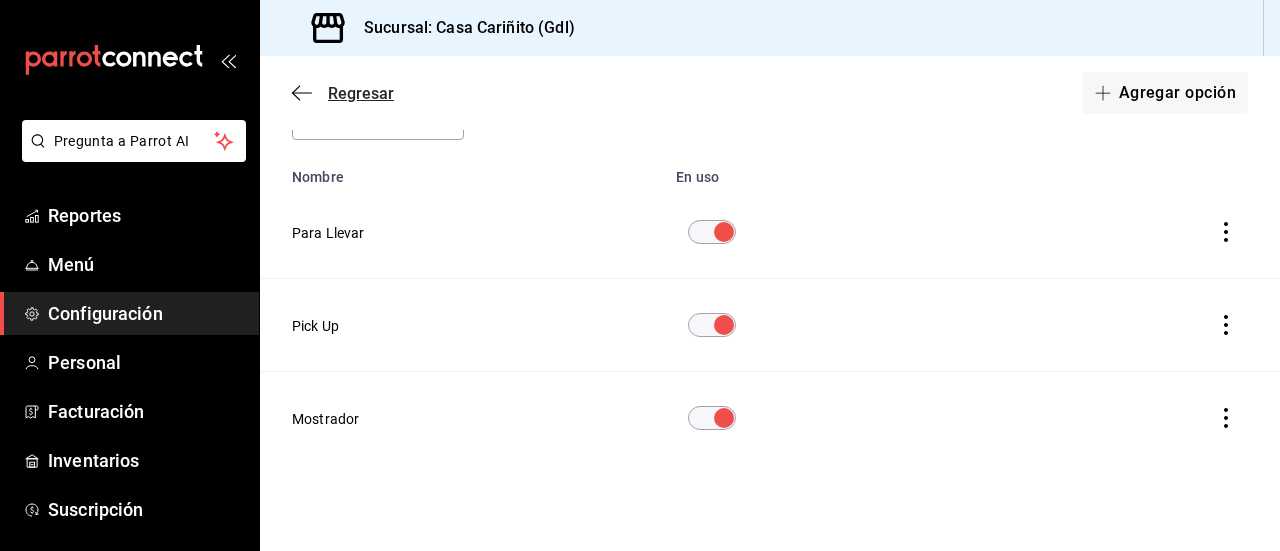 click 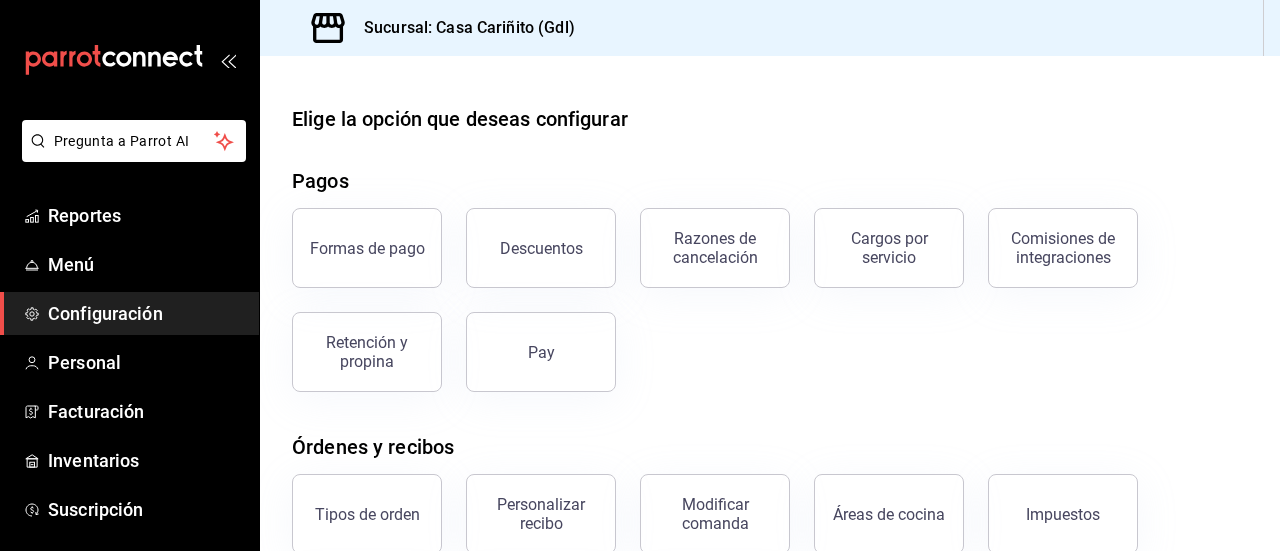 click on "Formas de pago Descuentos Razones de cancelación Cargos por servicio Comisiones de integraciones Retención y propina Pay" at bounding box center (758, 288) 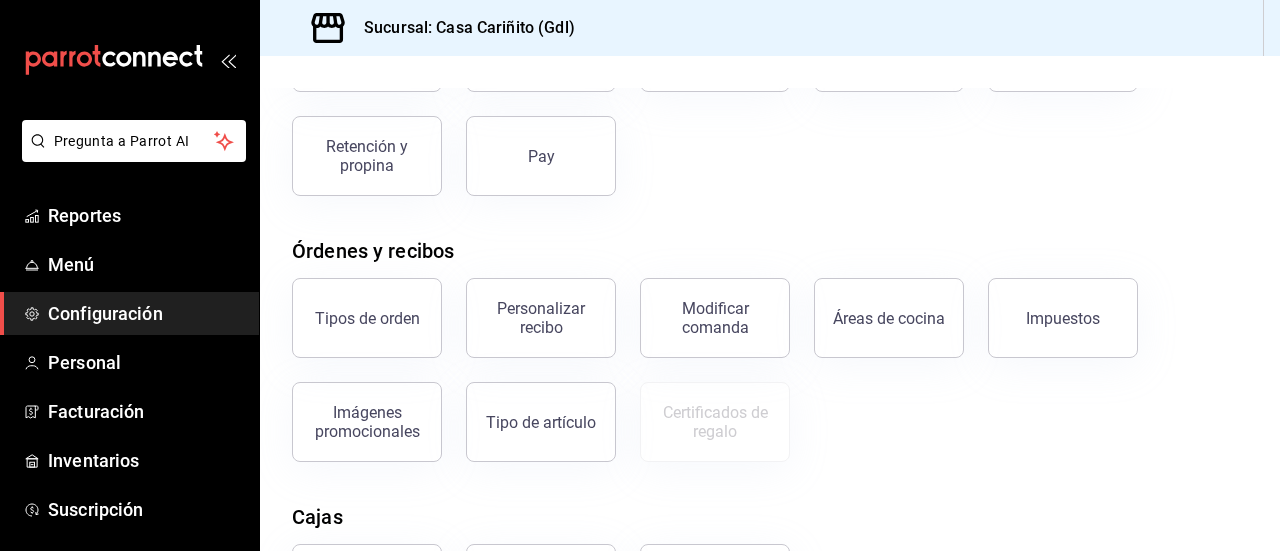 scroll, scrollTop: 142, scrollLeft: 0, axis: vertical 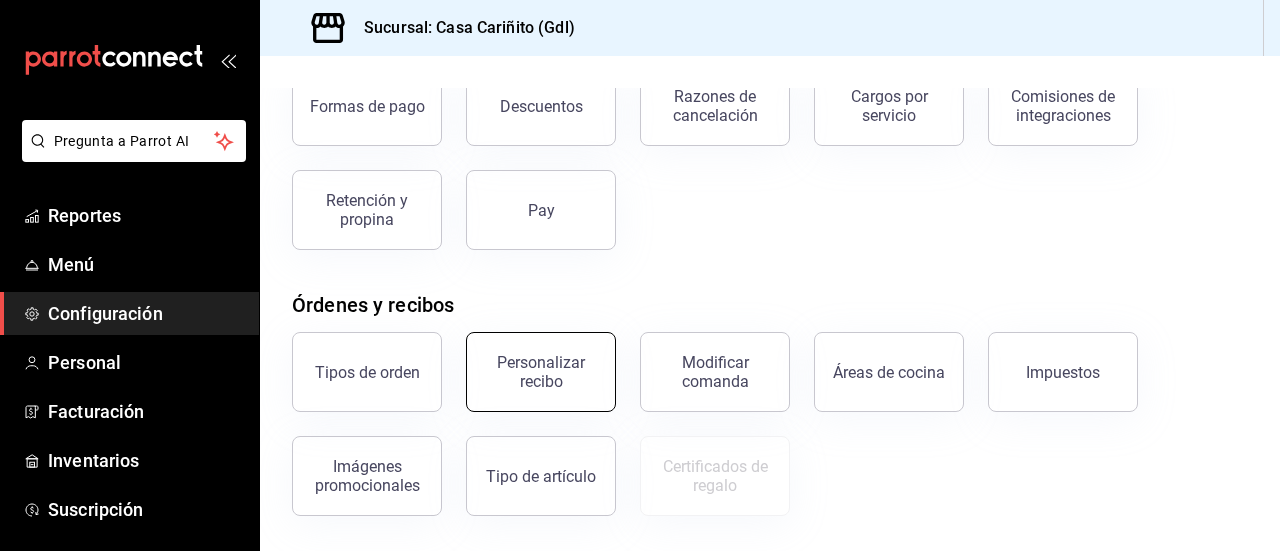 click on "Personalizar recibo" at bounding box center [541, 372] 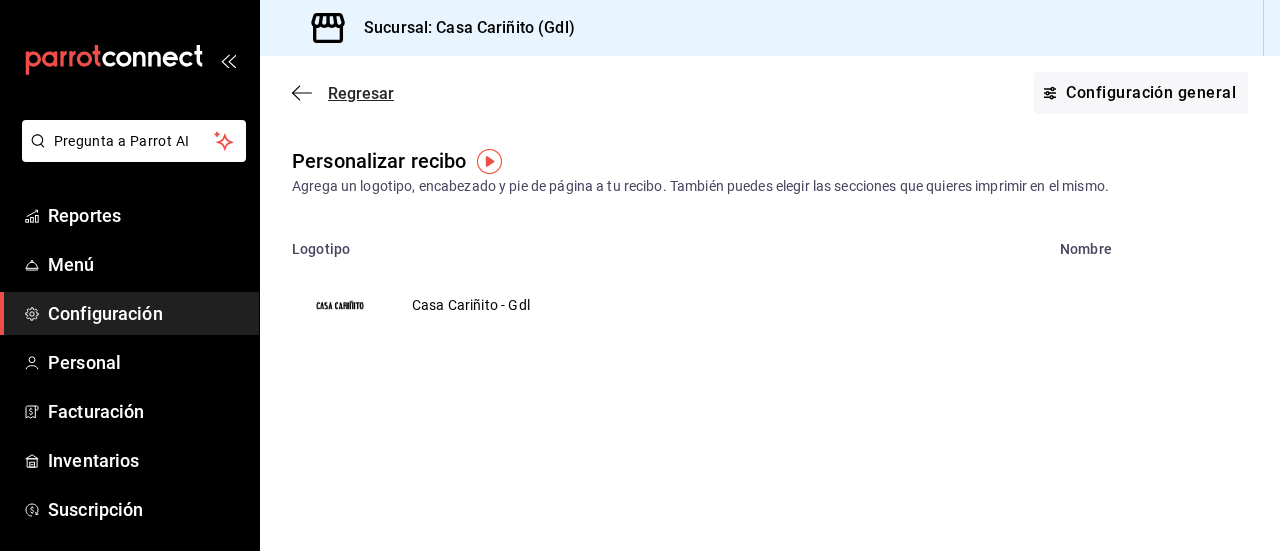 click 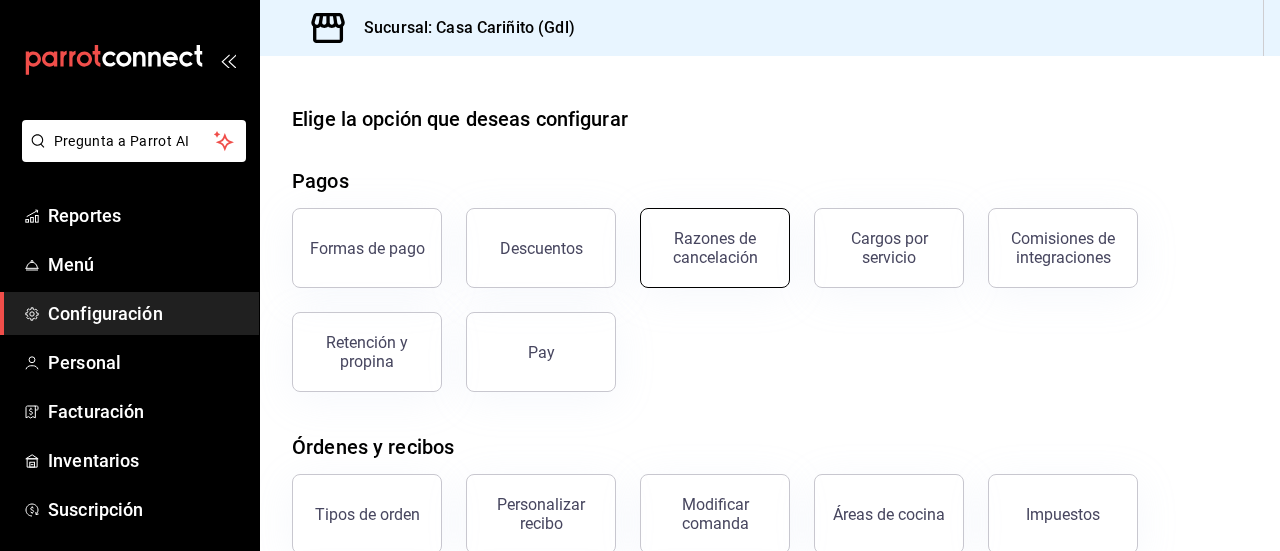 click on "Razones de cancelación" at bounding box center (715, 248) 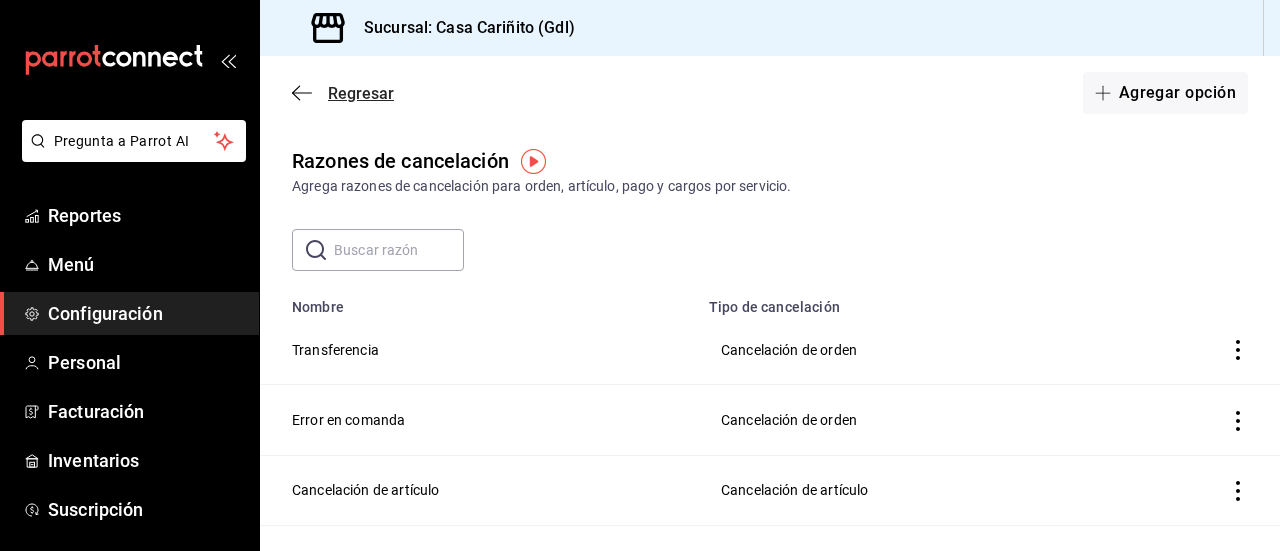 click 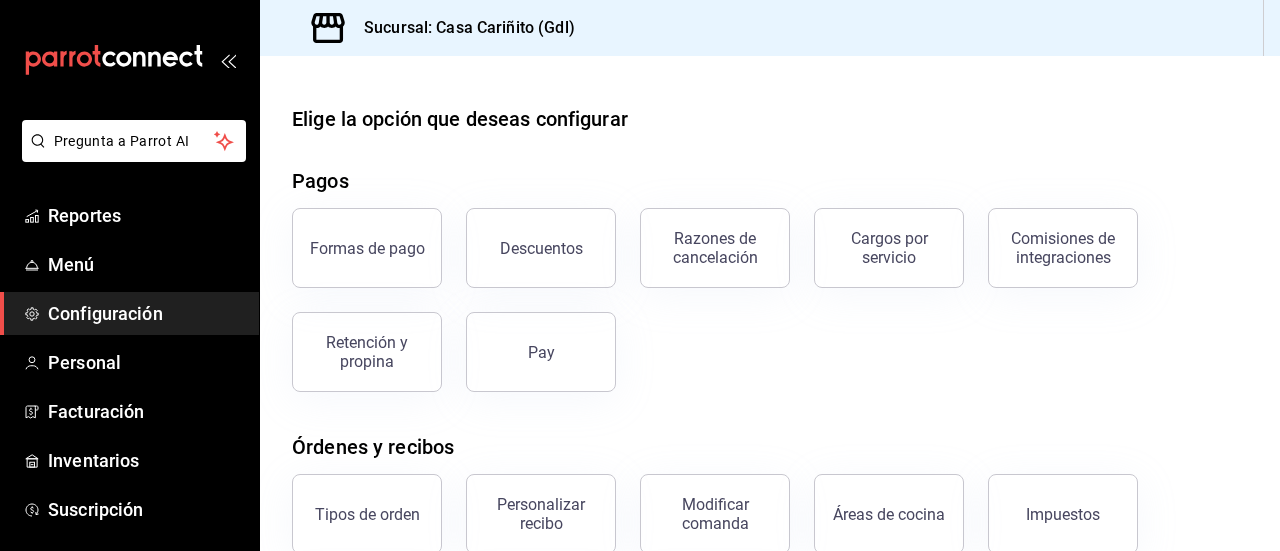click on "Formas de pago Descuentos Razones de cancelación Cargos por servicio Comisiones de integraciones Retención y propina Pay" at bounding box center [758, 288] 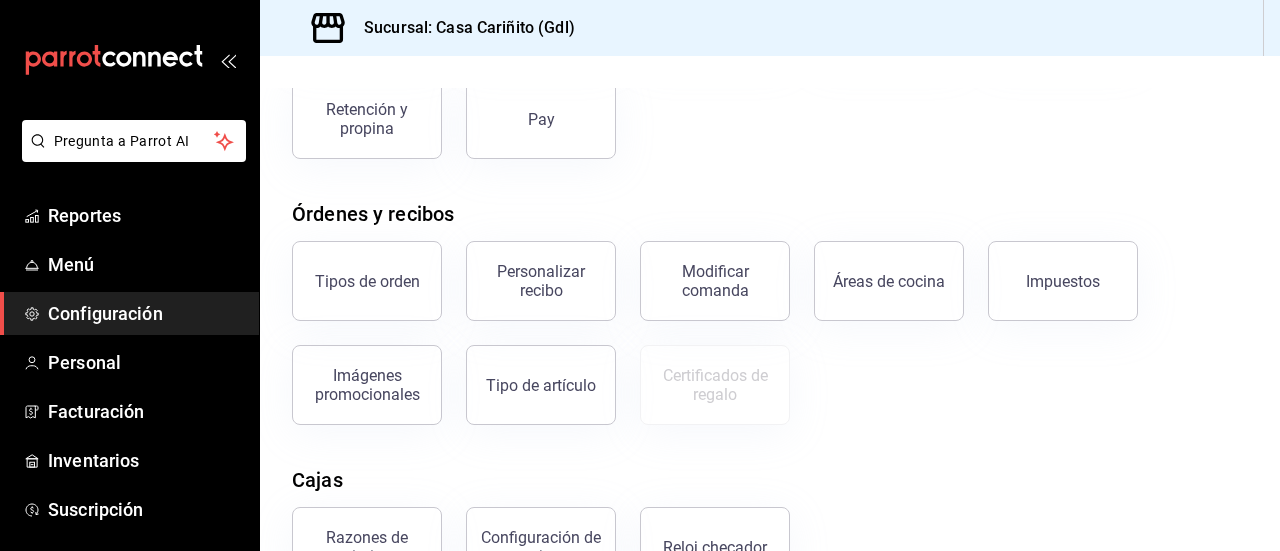 scroll, scrollTop: 240, scrollLeft: 0, axis: vertical 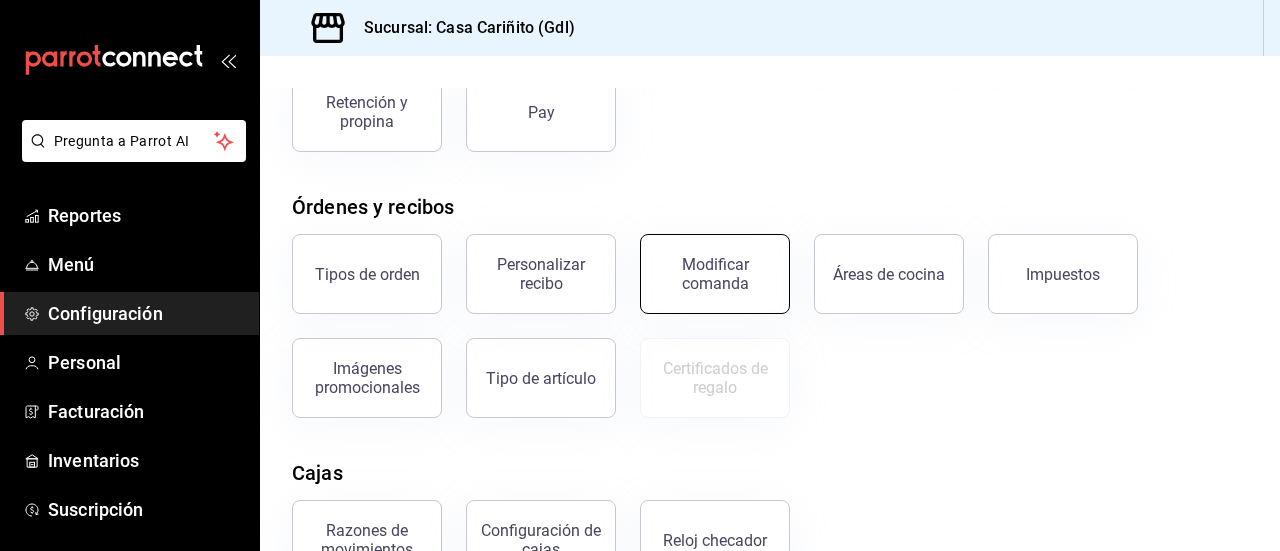 click on "Modificar comanda" at bounding box center (715, 274) 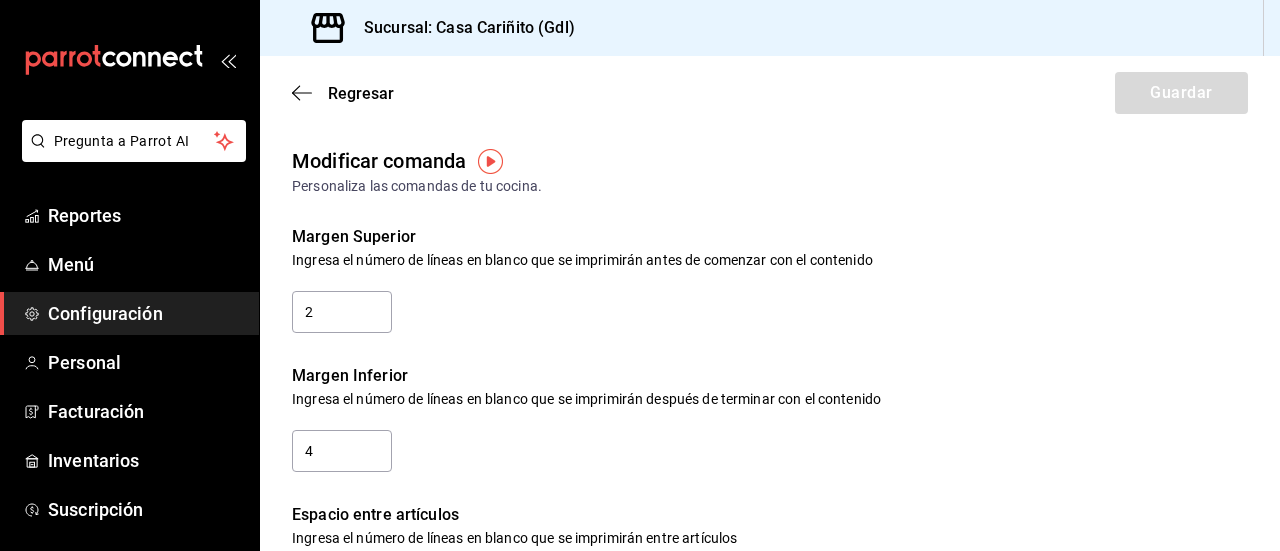 click on "Margen Superior Ingresa el número de líneas en blanco que se imprimirán antes de comenzar con el contenido 2" at bounding box center [754, 266] 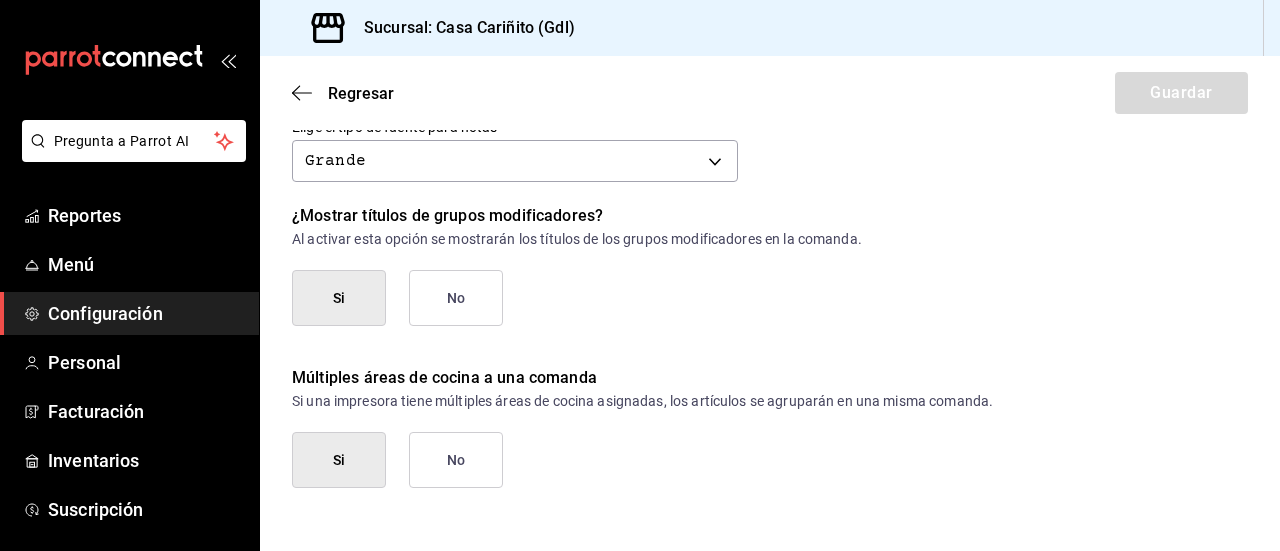 scroll, scrollTop: 1046, scrollLeft: 0, axis: vertical 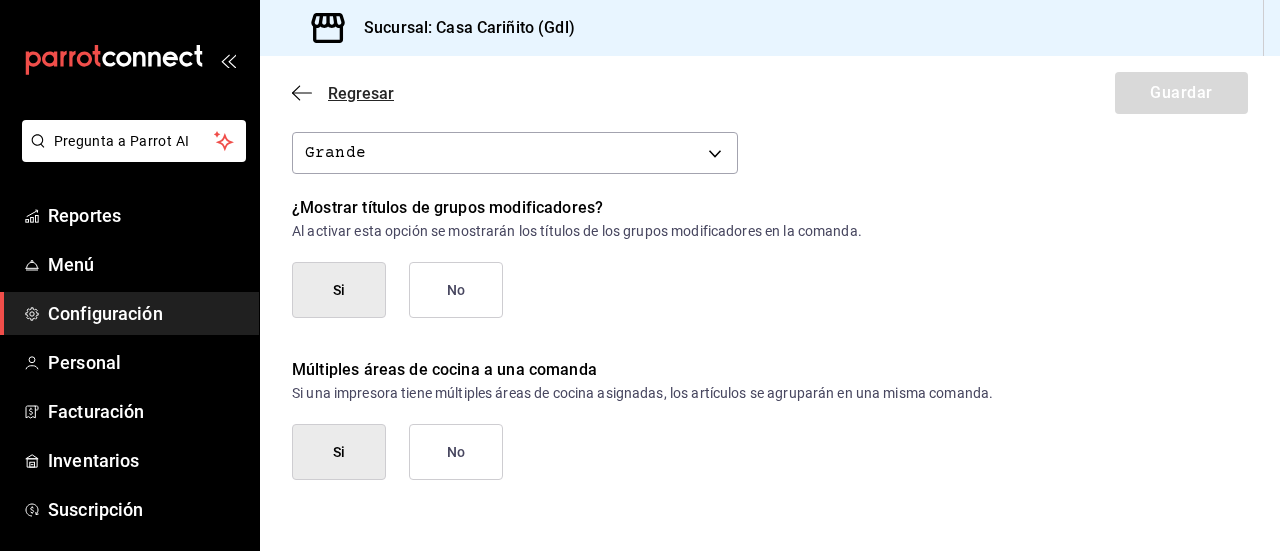 click 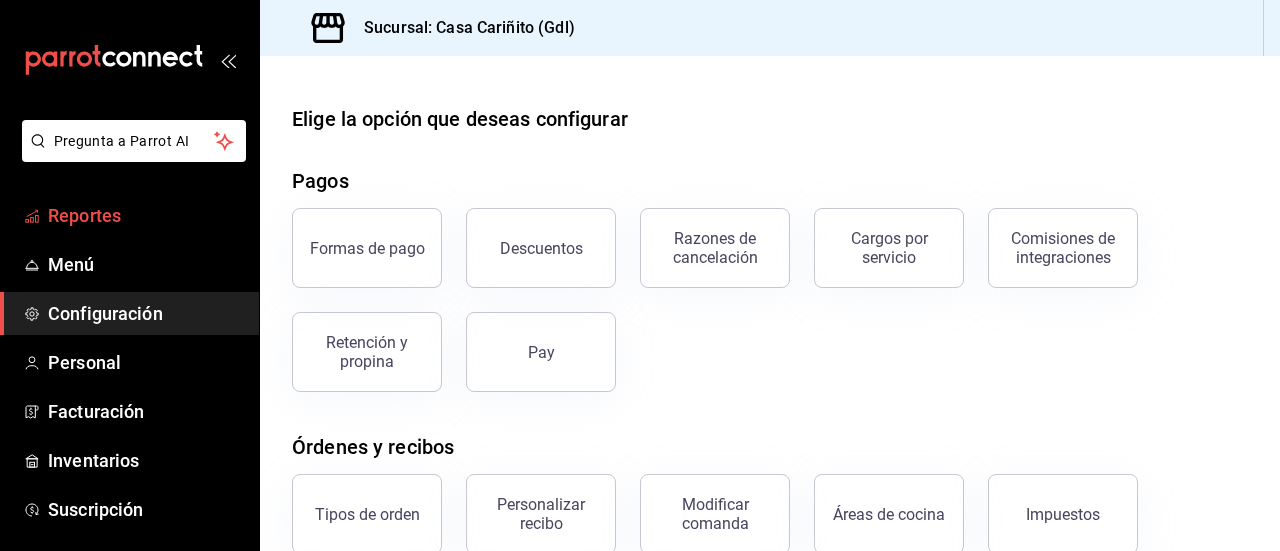 click on "Reportes" at bounding box center (145, 215) 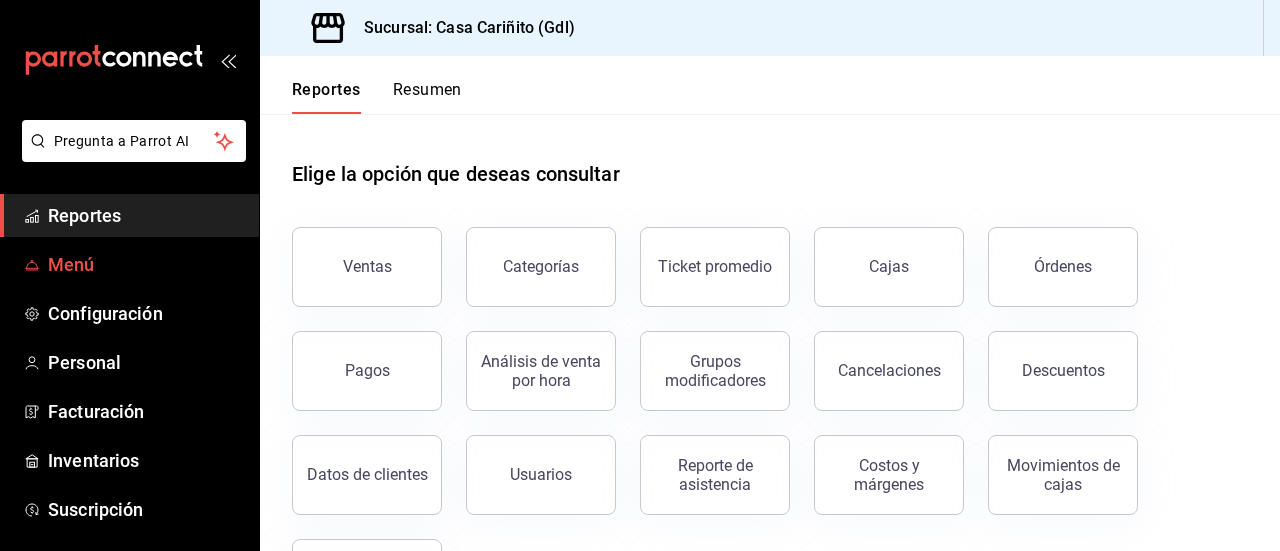 click on "Menú" at bounding box center [145, 264] 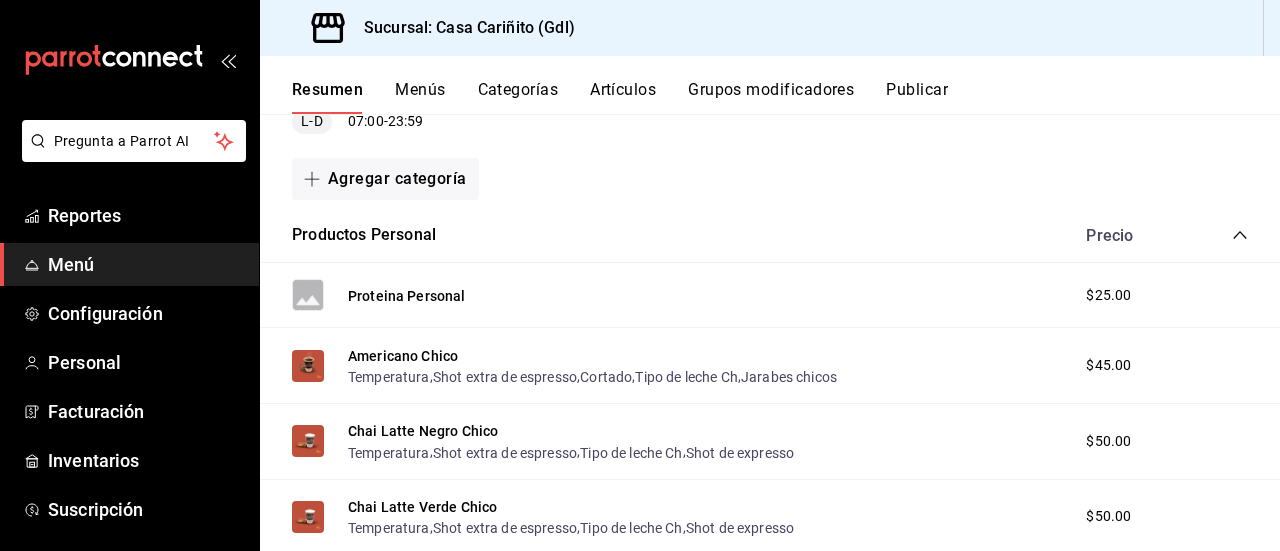 scroll, scrollTop: 0, scrollLeft: 0, axis: both 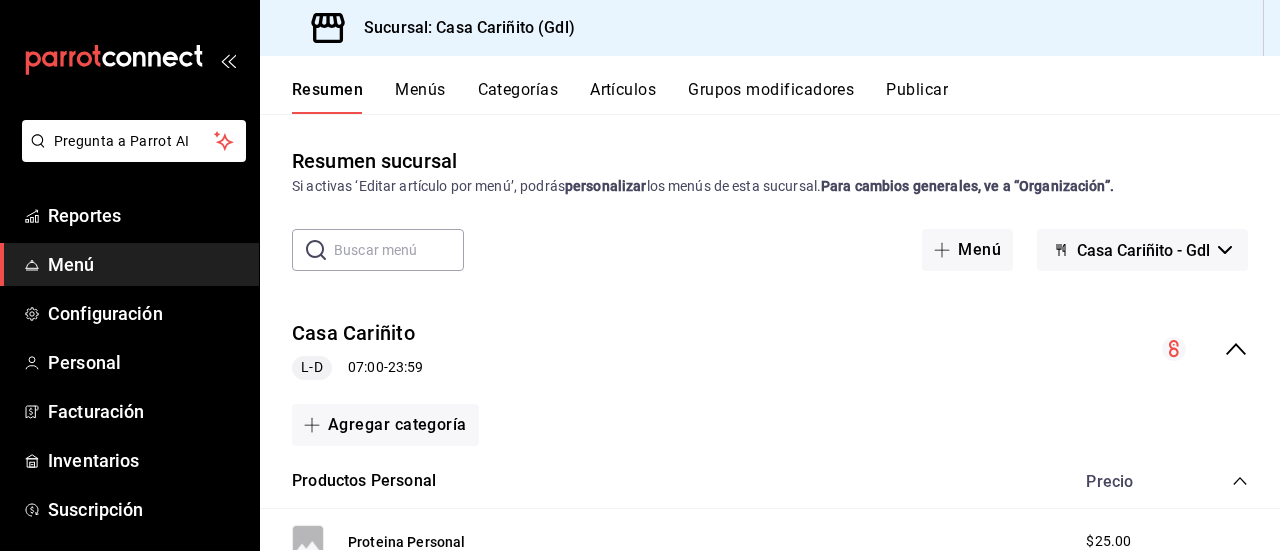 click on "Resumen Menús Categorías Artículos Grupos modificadores Publicar" at bounding box center (770, 85) 